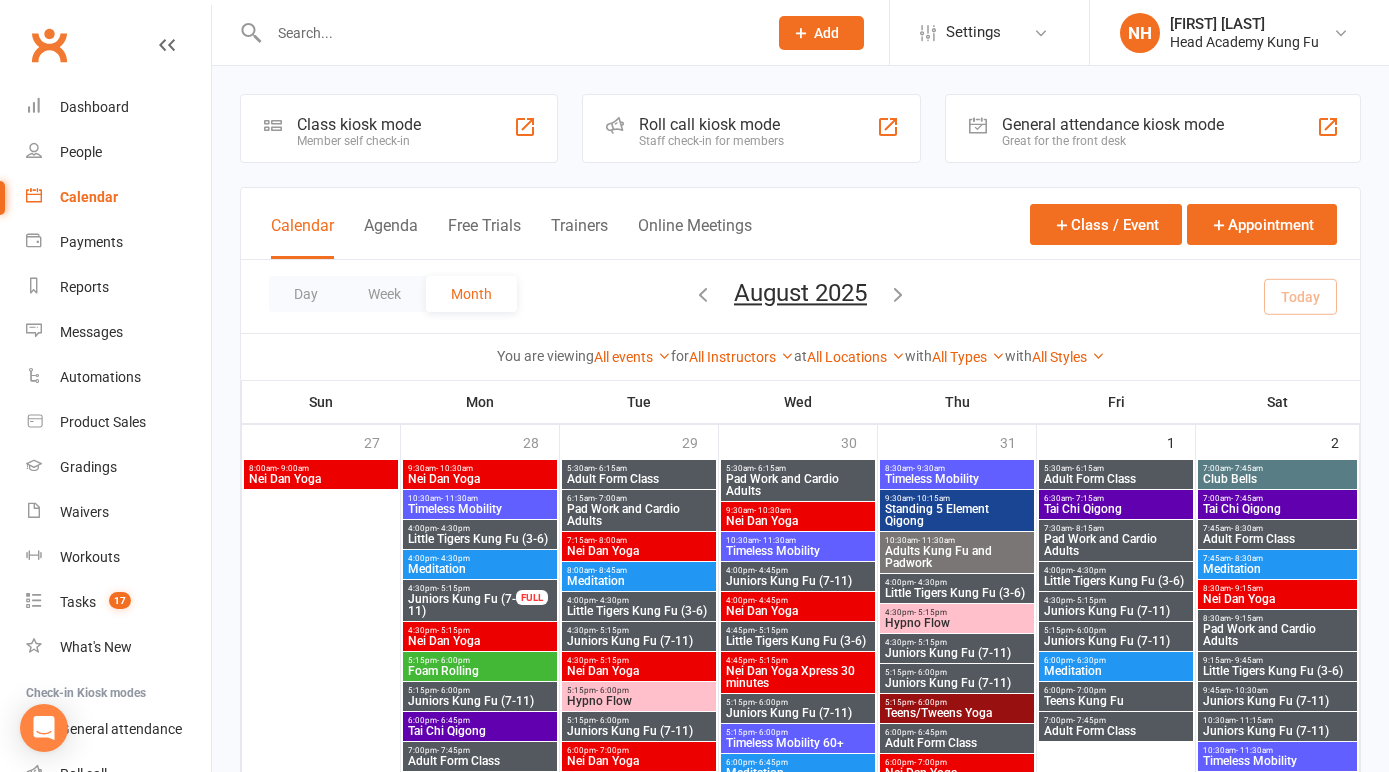 scroll, scrollTop: 452, scrollLeft: 0, axis: vertical 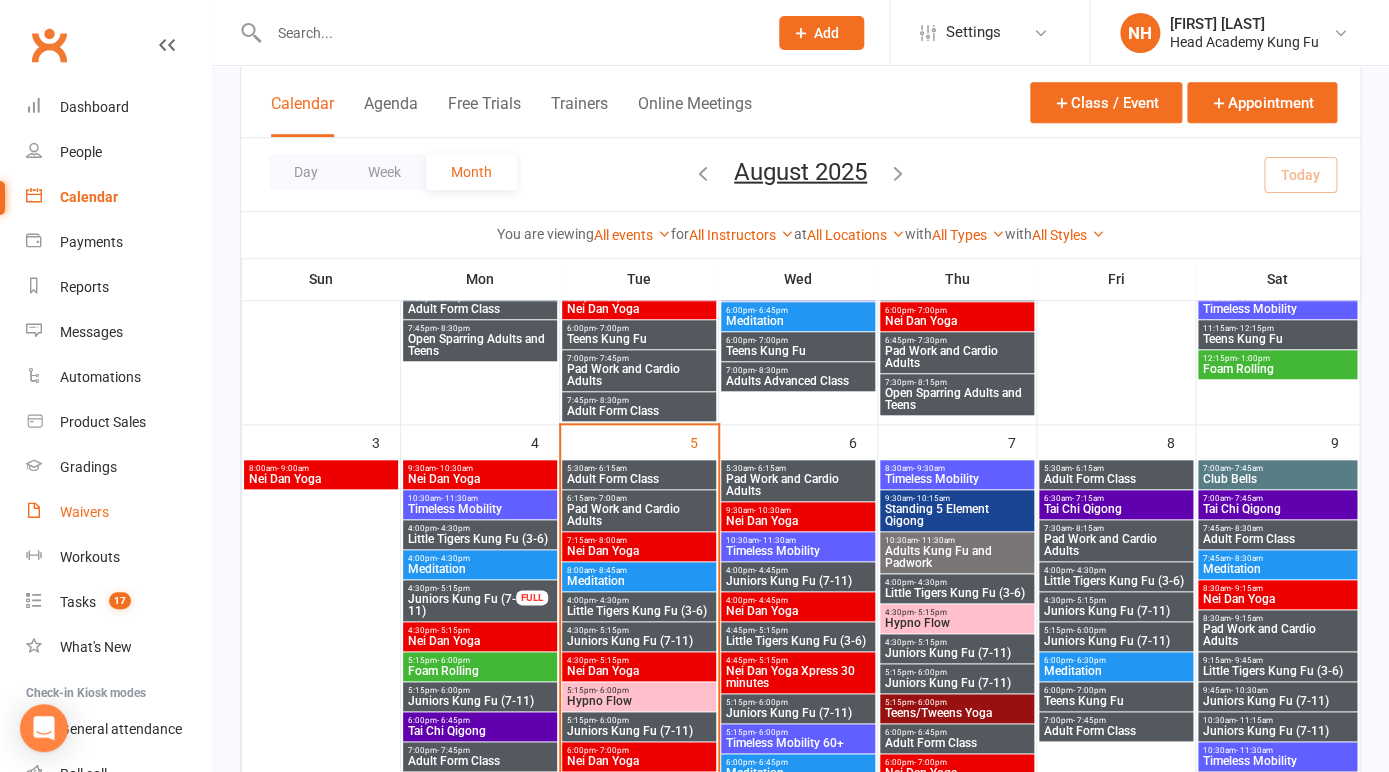 click on "Waivers" at bounding box center (118, 512) 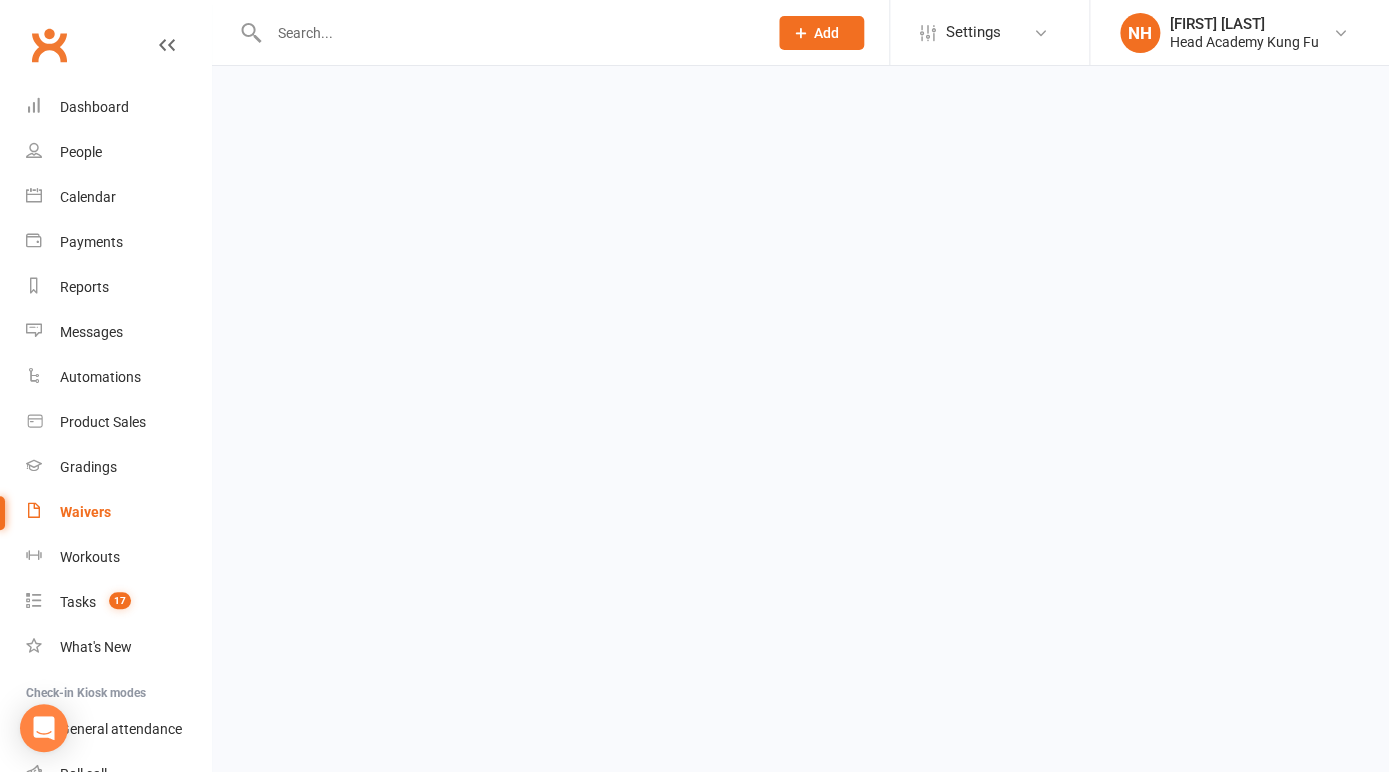 scroll, scrollTop: 0, scrollLeft: 0, axis: both 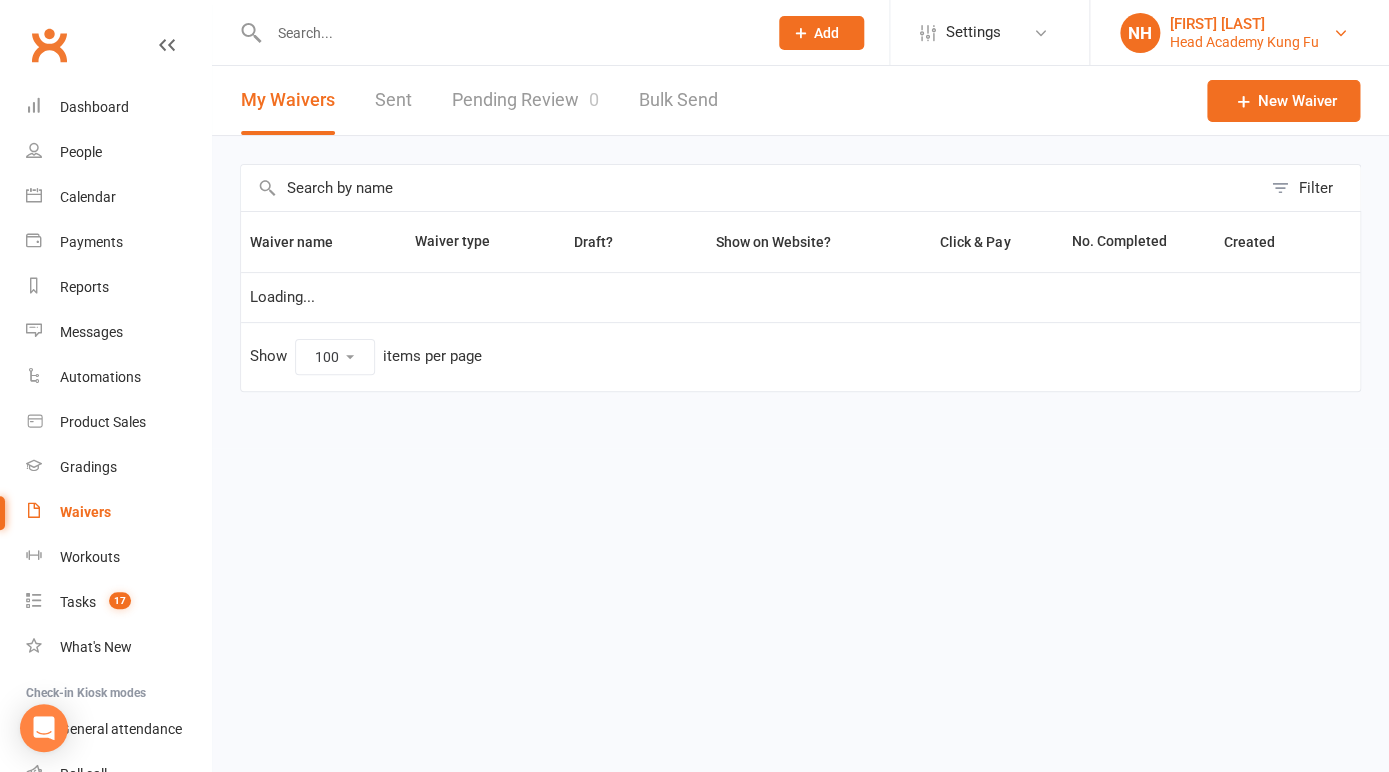 click on "Head Academy Kung Fu" at bounding box center [1244, 42] 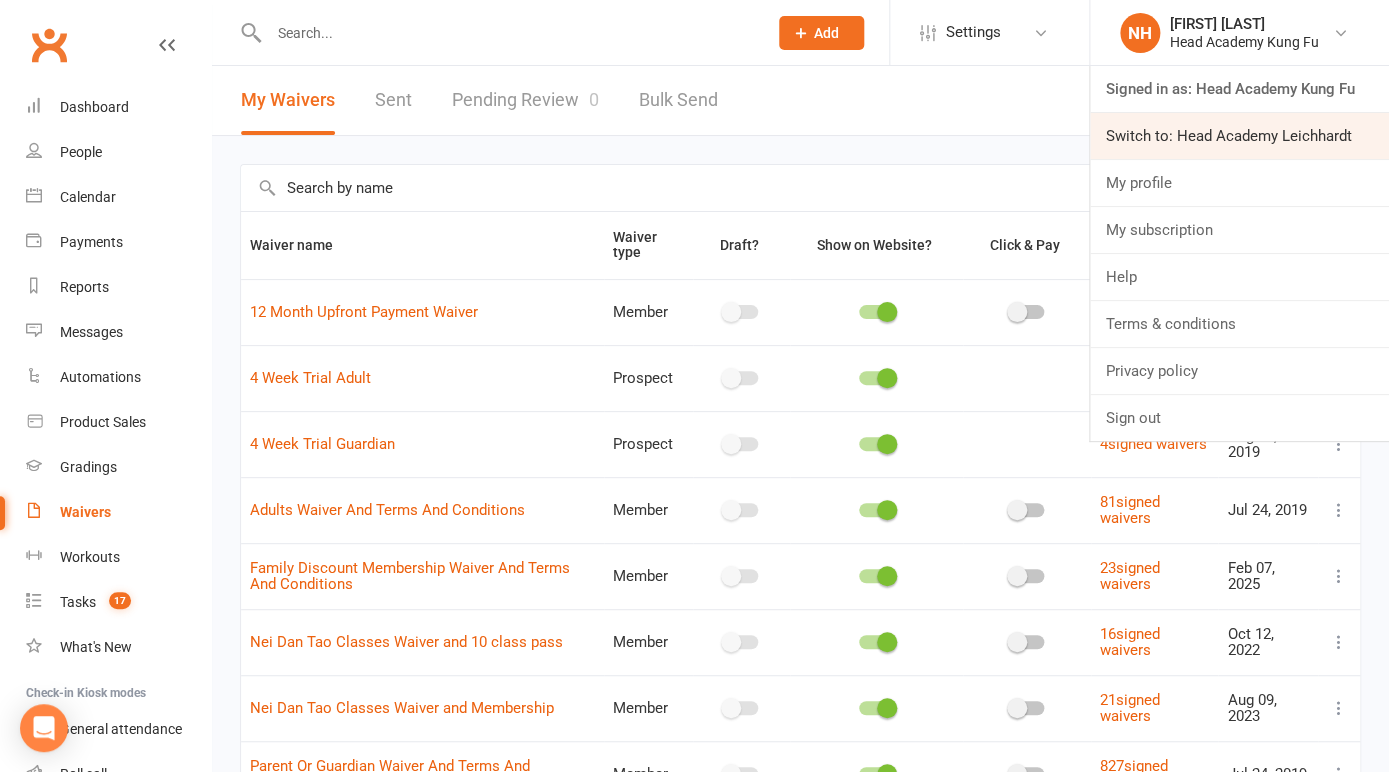 click on "Switch to: Head Academy Leichhardt" at bounding box center (1239, 136) 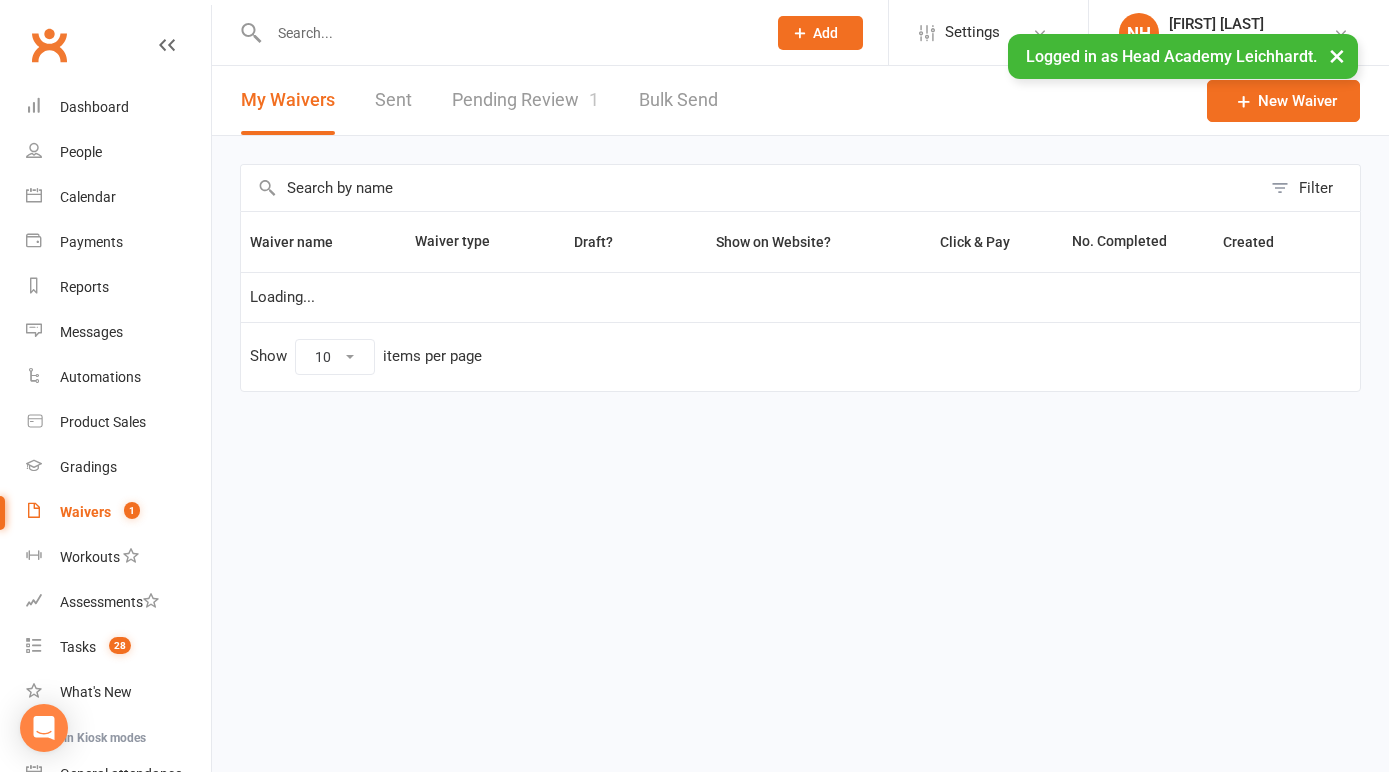 scroll, scrollTop: 0, scrollLeft: 0, axis: both 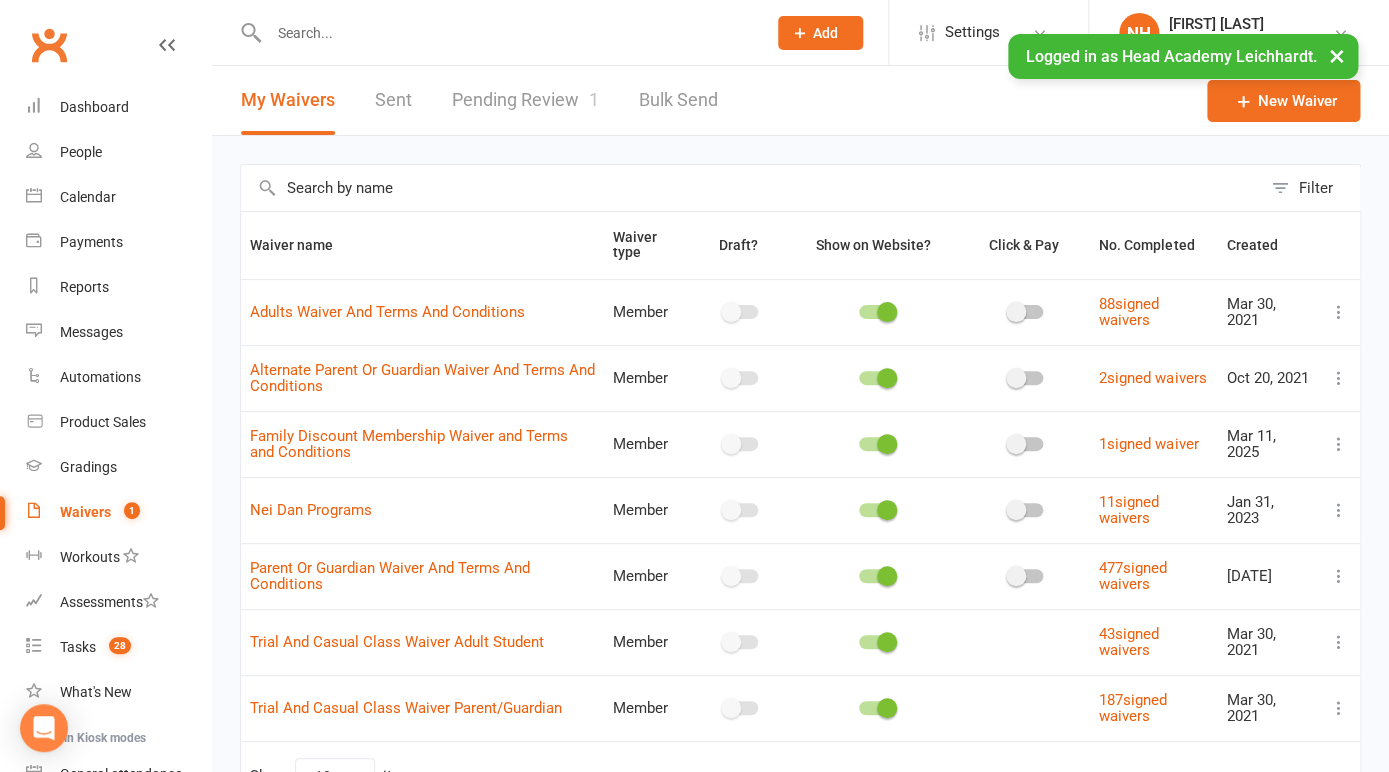 click on "Pending Review 1" at bounding box center [525, 100] 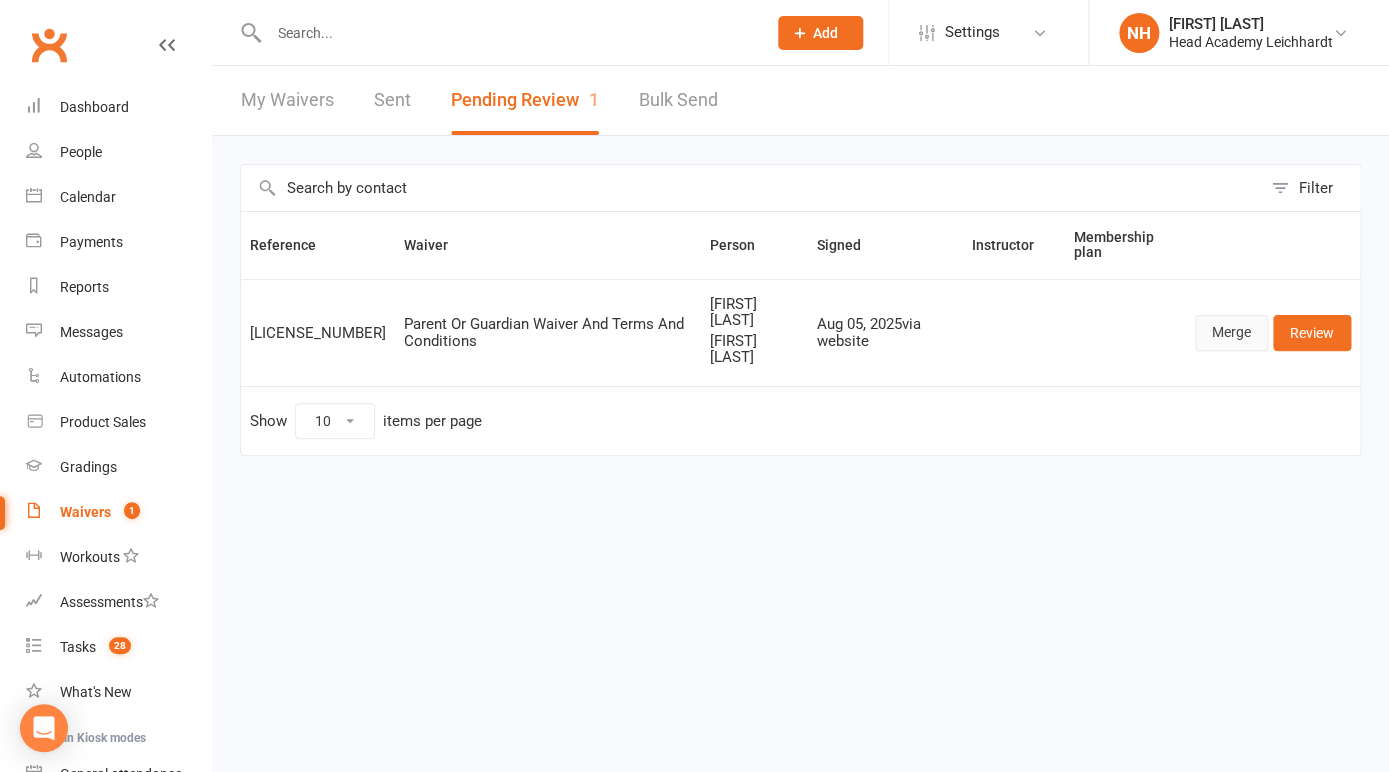 click on "Merge" at bounding box center (1231, 333) 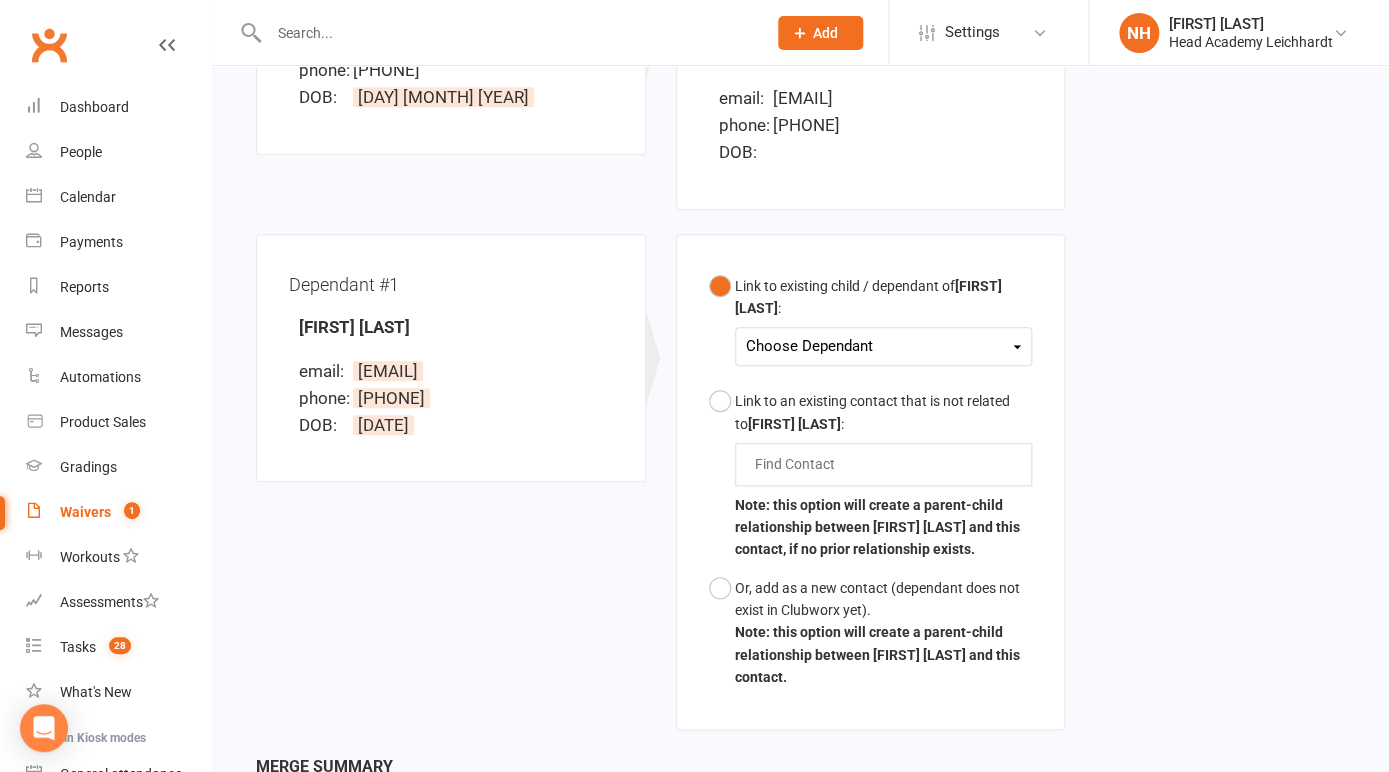 scroll, scrollTop: 415, scrollLeft: 0, axis: vertical 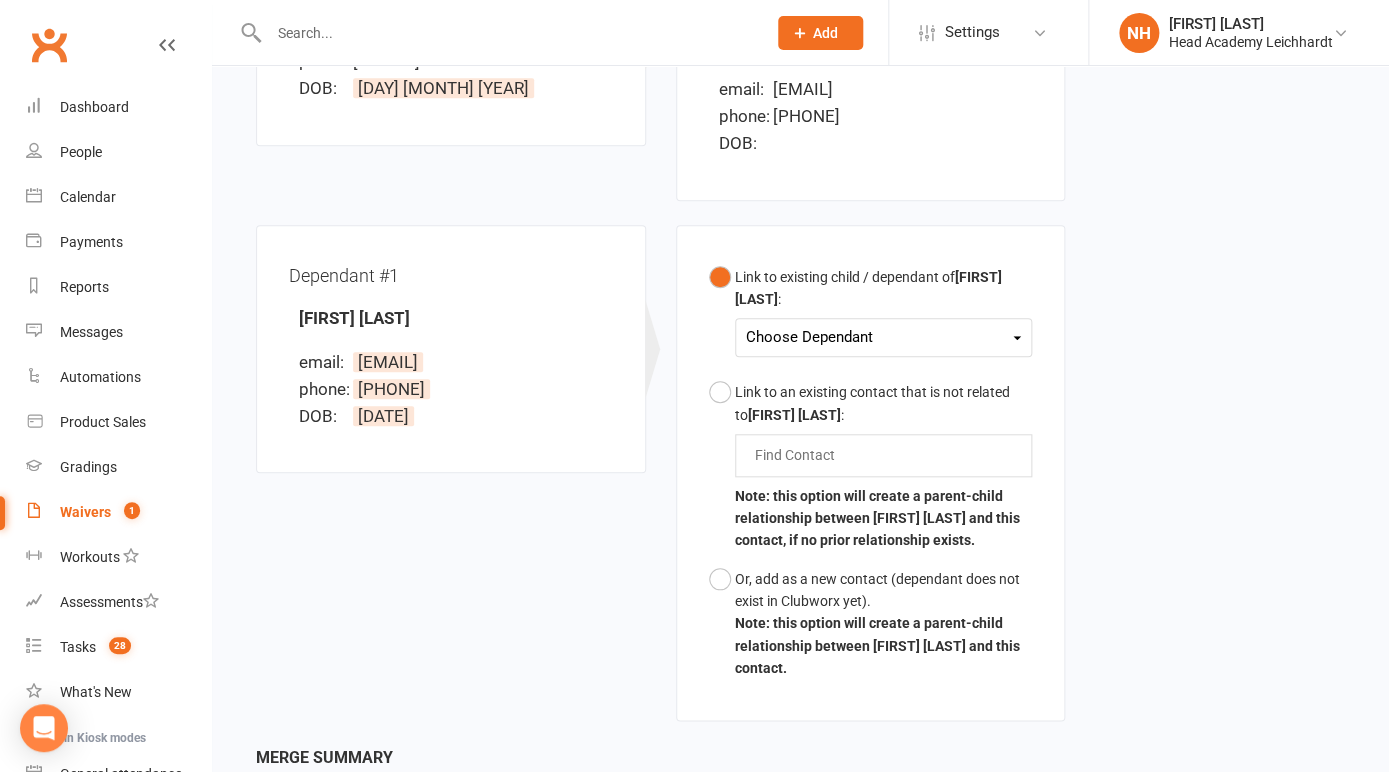 click on "Choose Dependant" at bounding box center (884, 337) 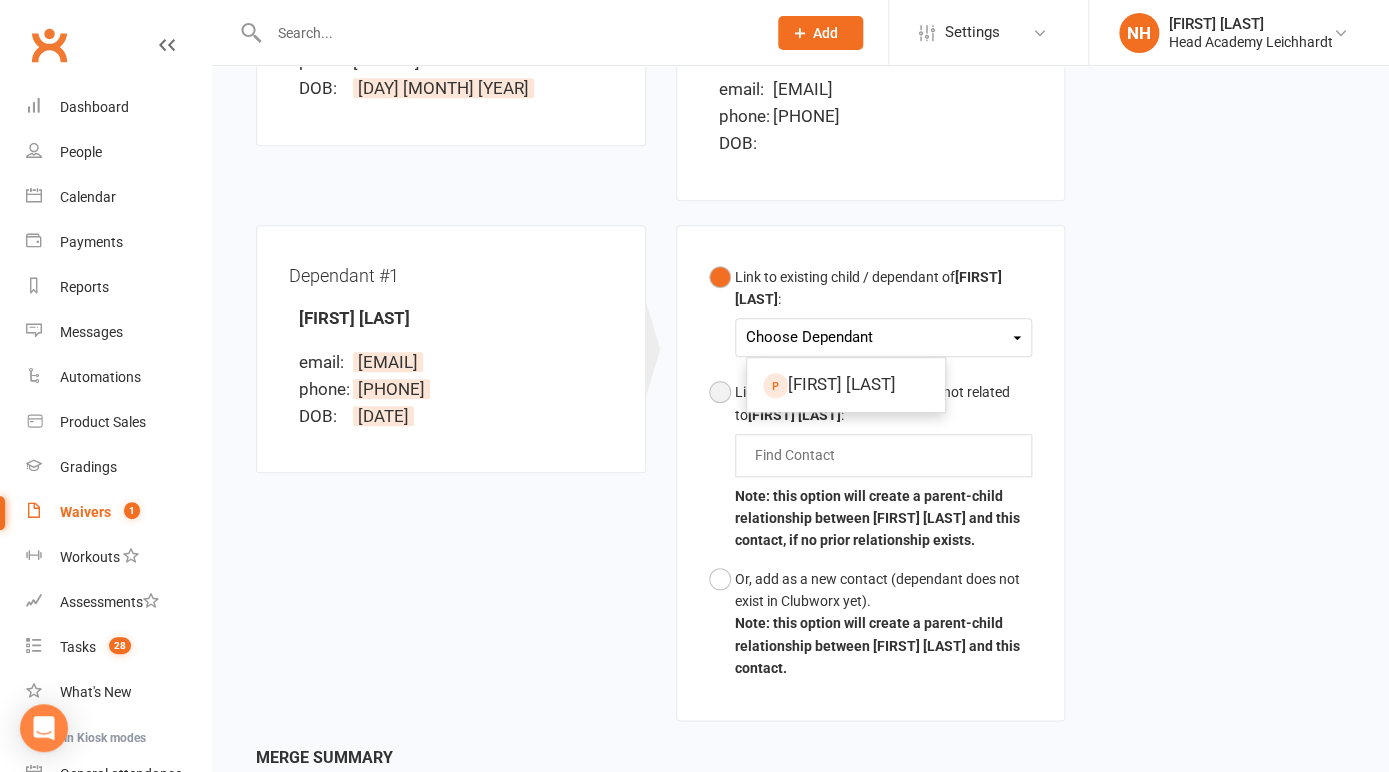 click on "Link to an existing contact that is not related to  Erin Nguyen : Find Contact Note: this option will create a parent-child relationship between Erin Nguyen and this contact, if no prior relationship exists." at bounding box center (871, 466) 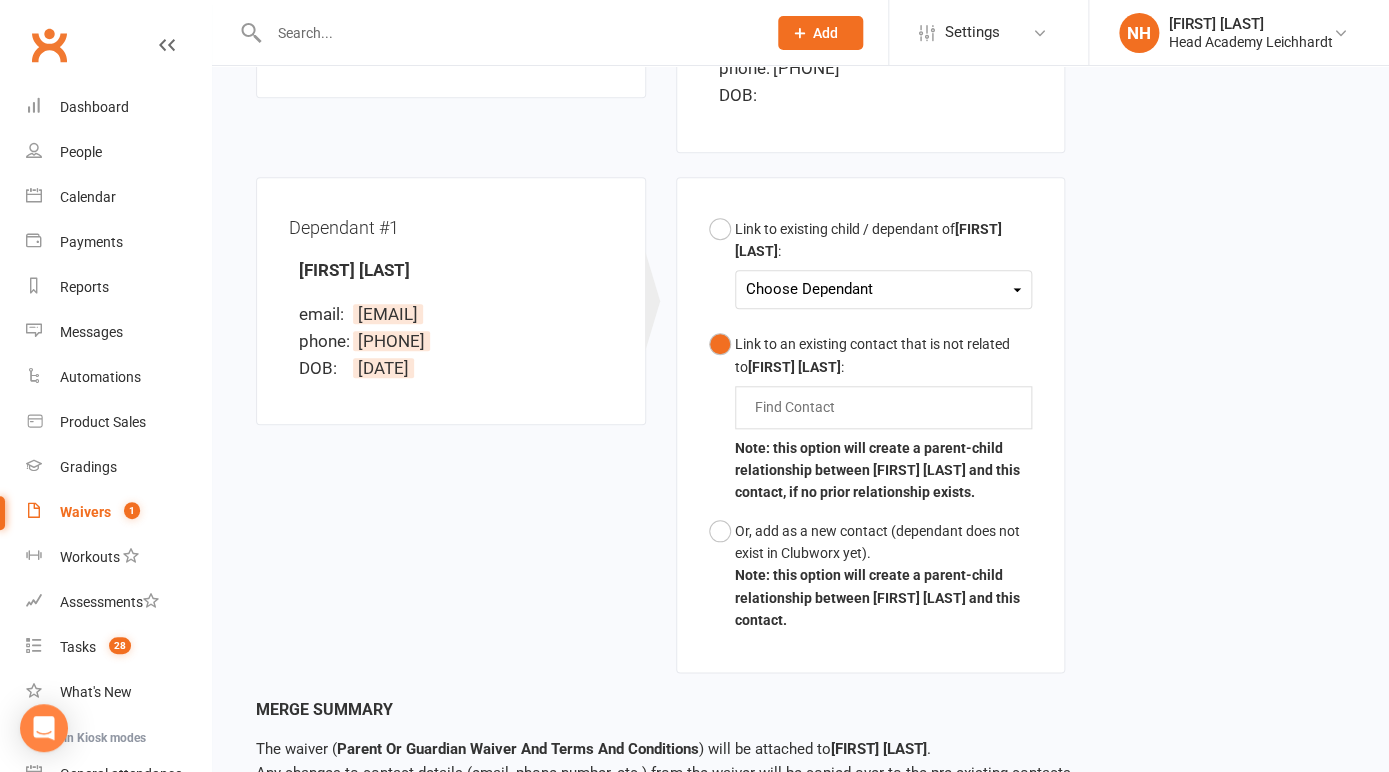 scroll, scrollTop: 468, scrollLeft: 0, axis: vertical 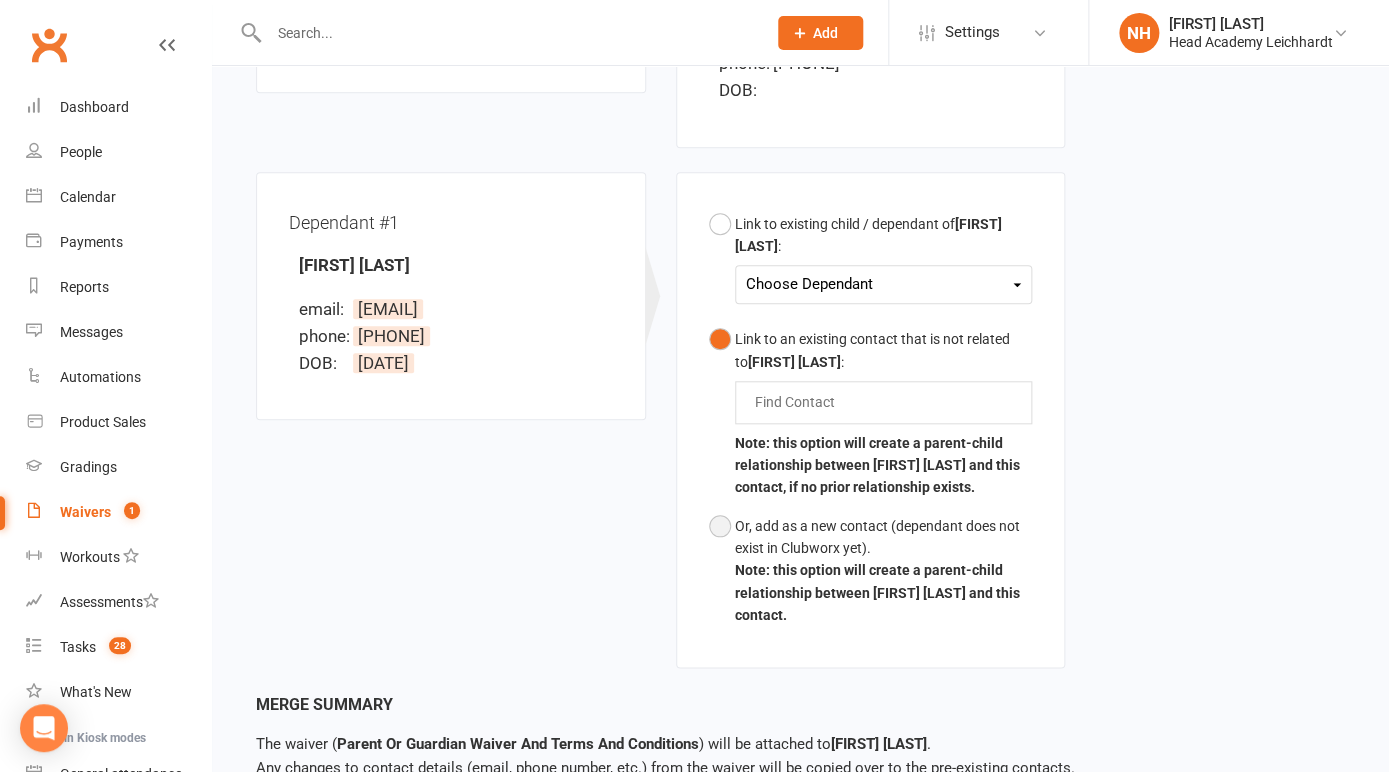 click on "Or, add as a new contact (dependant does not exist in Clubworx yet). Note: this option will create a parent-child relationship between Erin Nguyen and this contact." at bounding box center [871, 571] 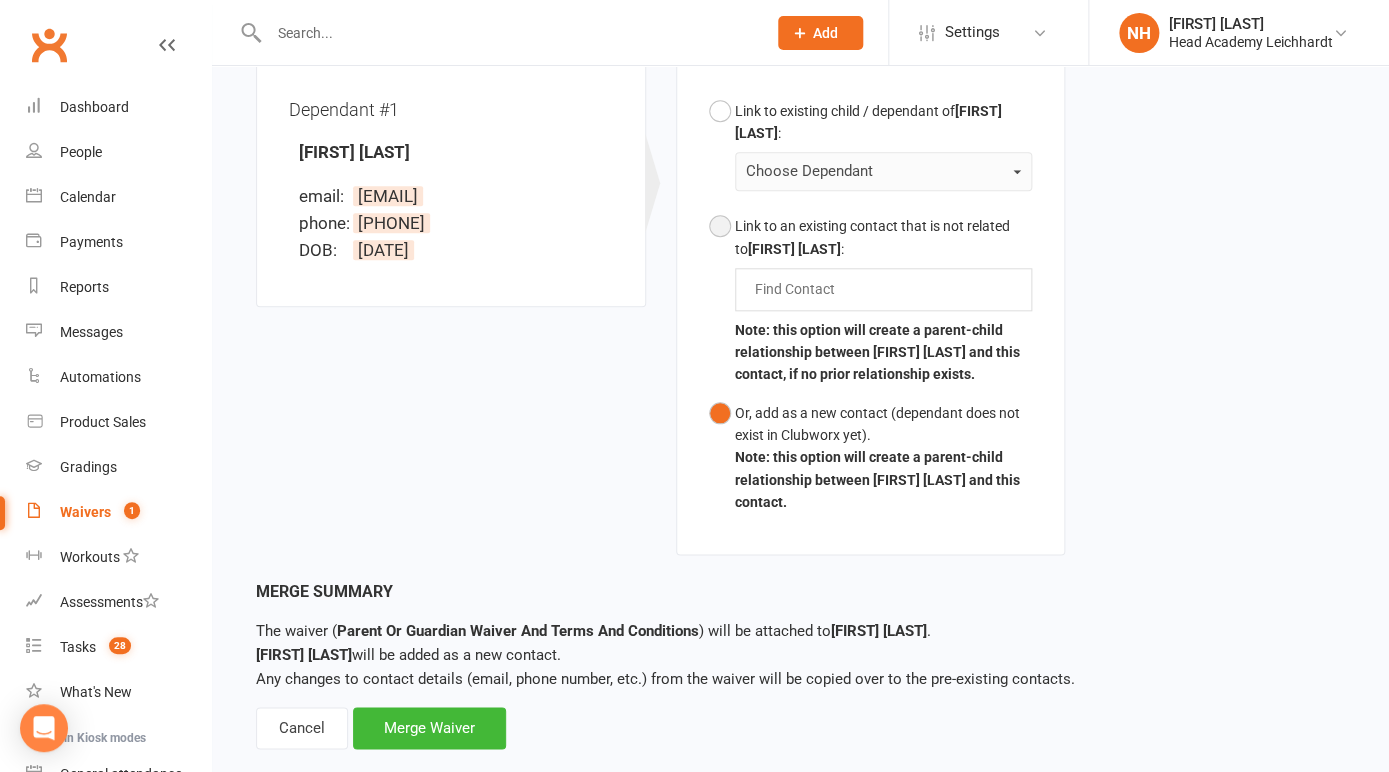 scroll, scrollTop: 618, scrollLeft: 0, axis: vertical 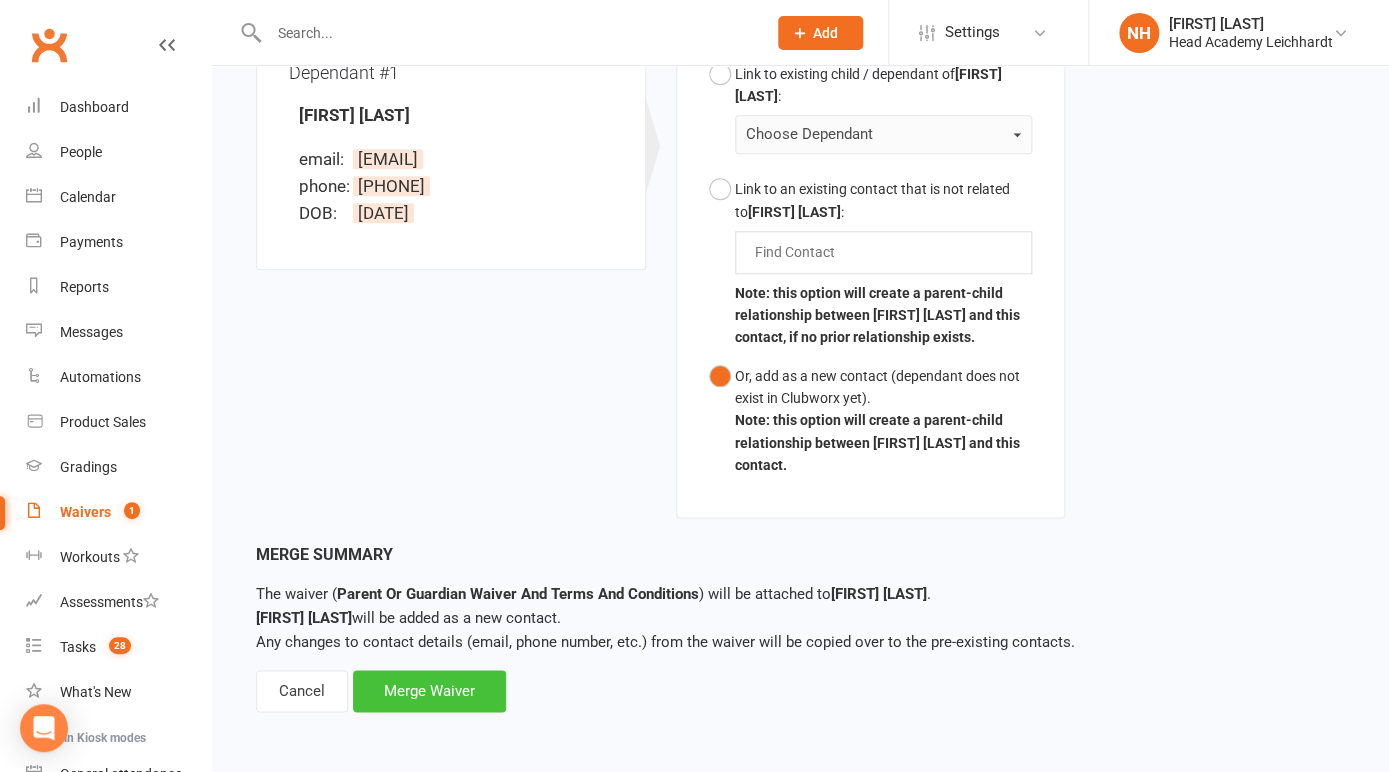 click on "Merge Waiver" at bounding box center (429, 691) 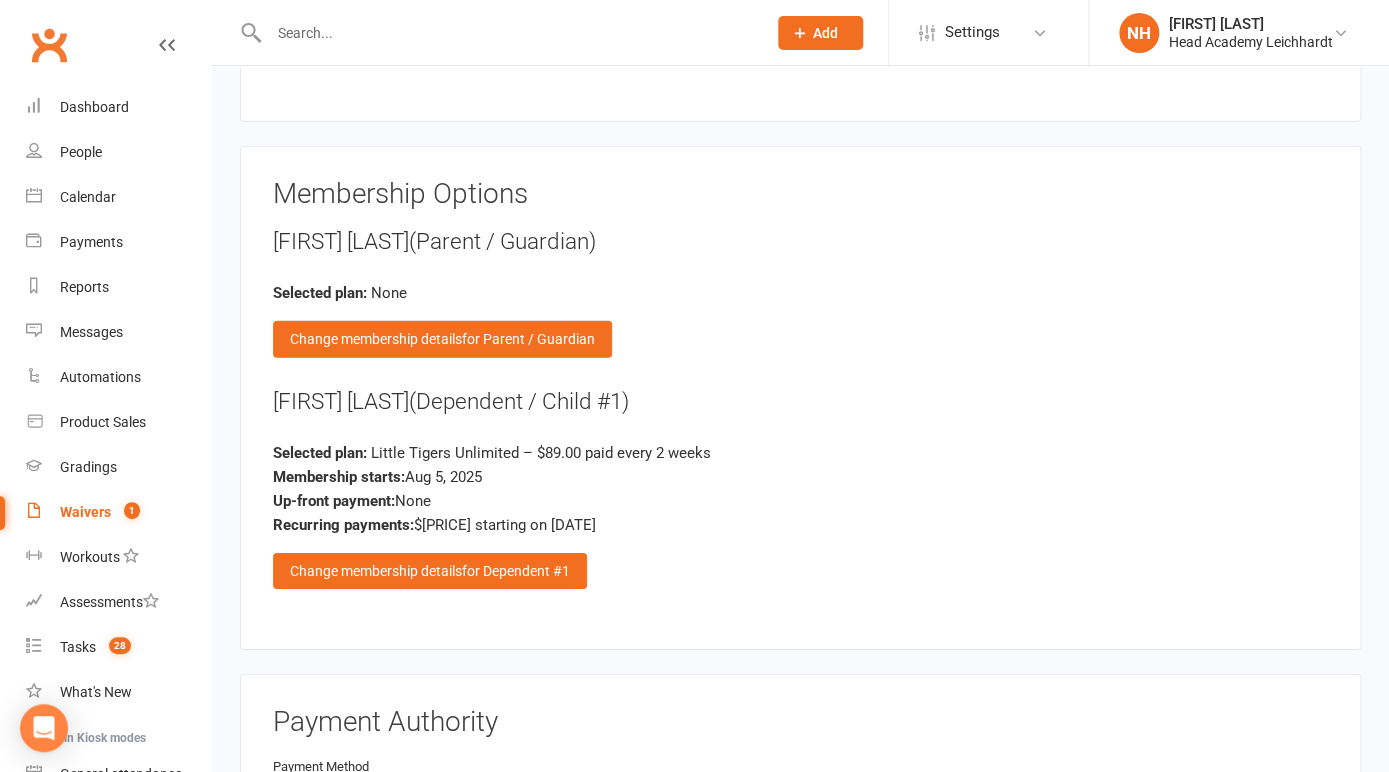 scroll, scrollTop: 2022, scrollLeft: 0, axis: vertical 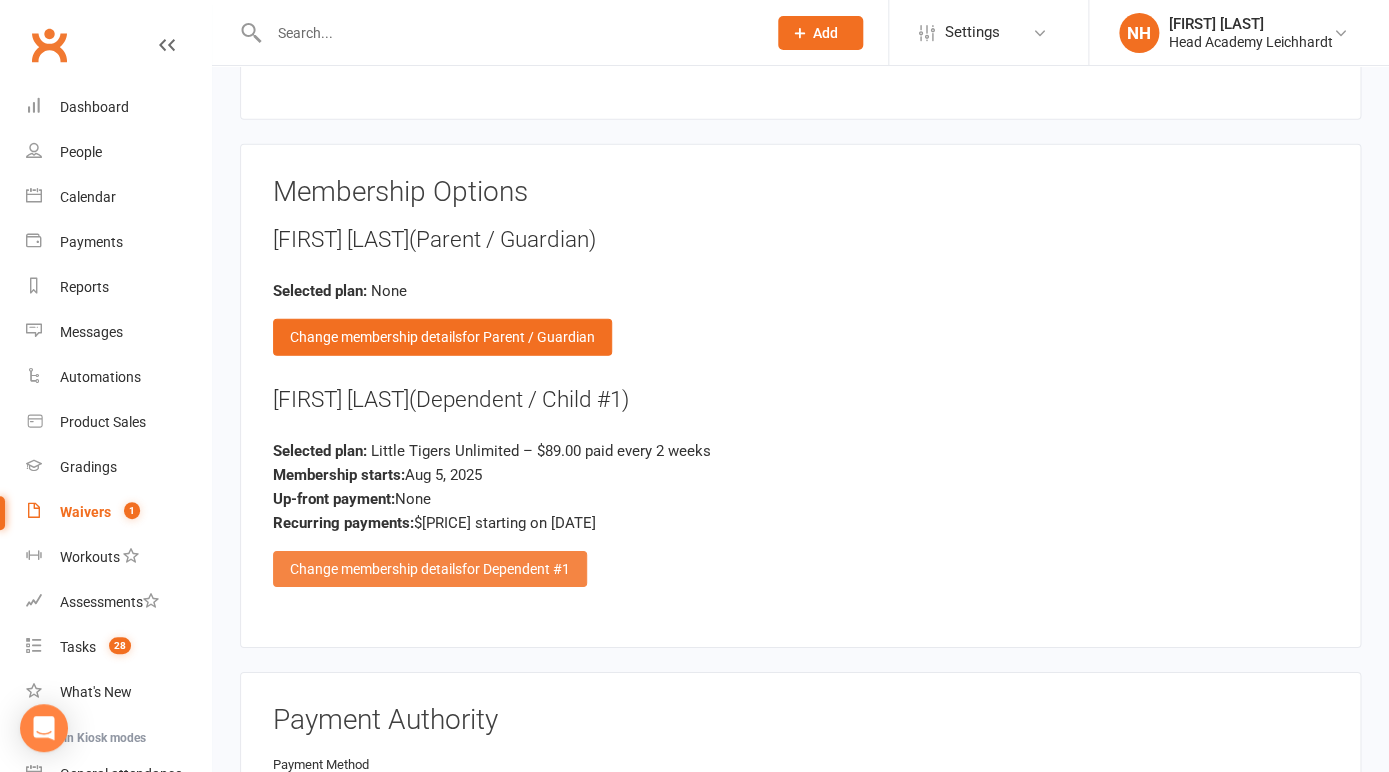 click on "for Dependent #1" at bounding box center [516, 569] 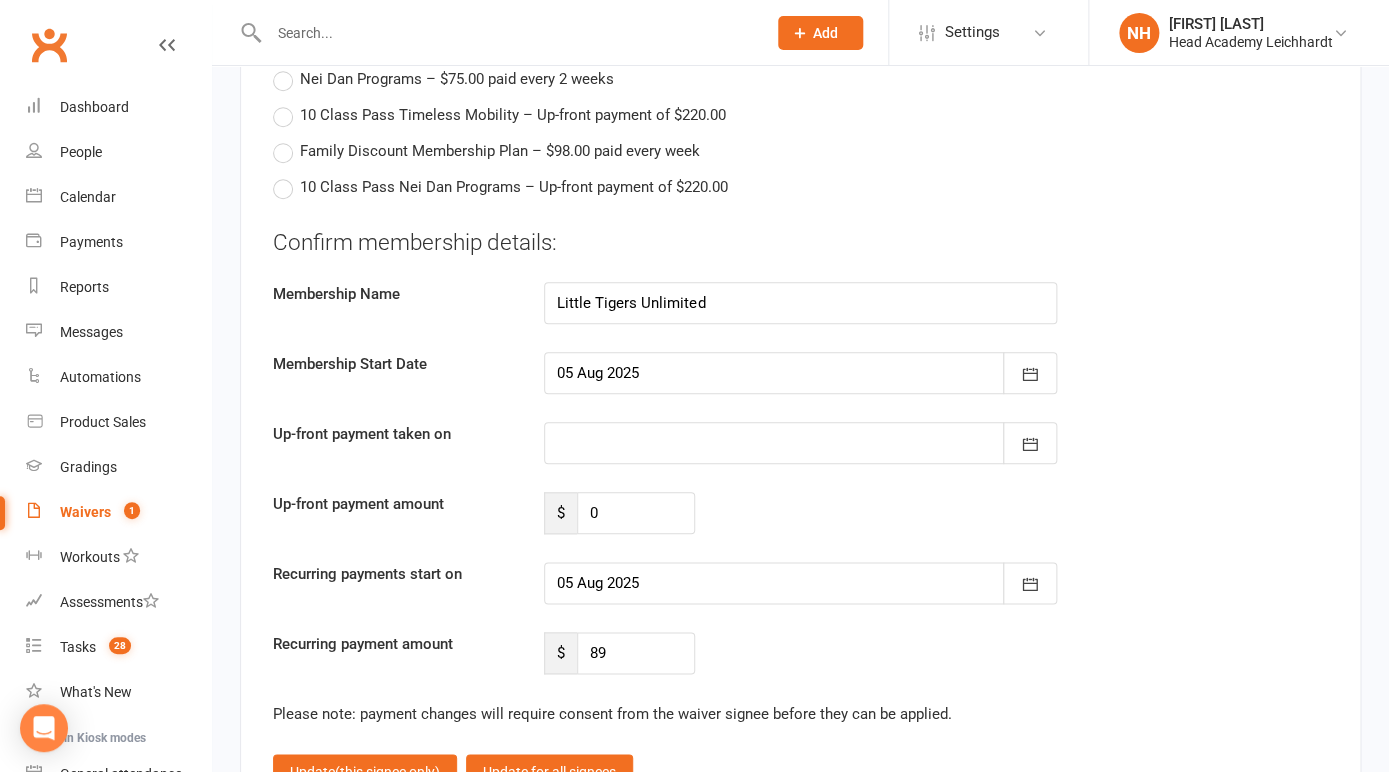 scroll, scrollTop: 3306, scrollLeft: 0, axis: vertical 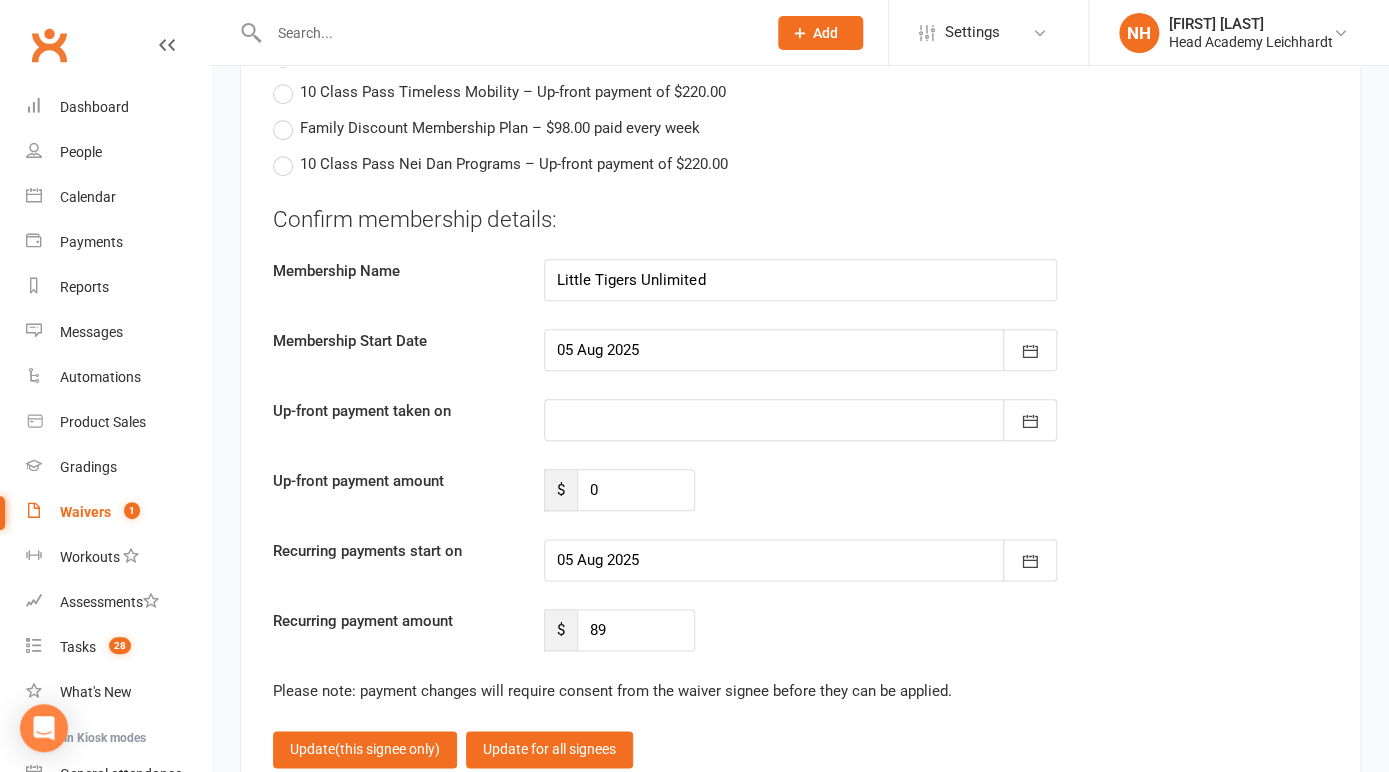 click at bounding box center [800, 350] 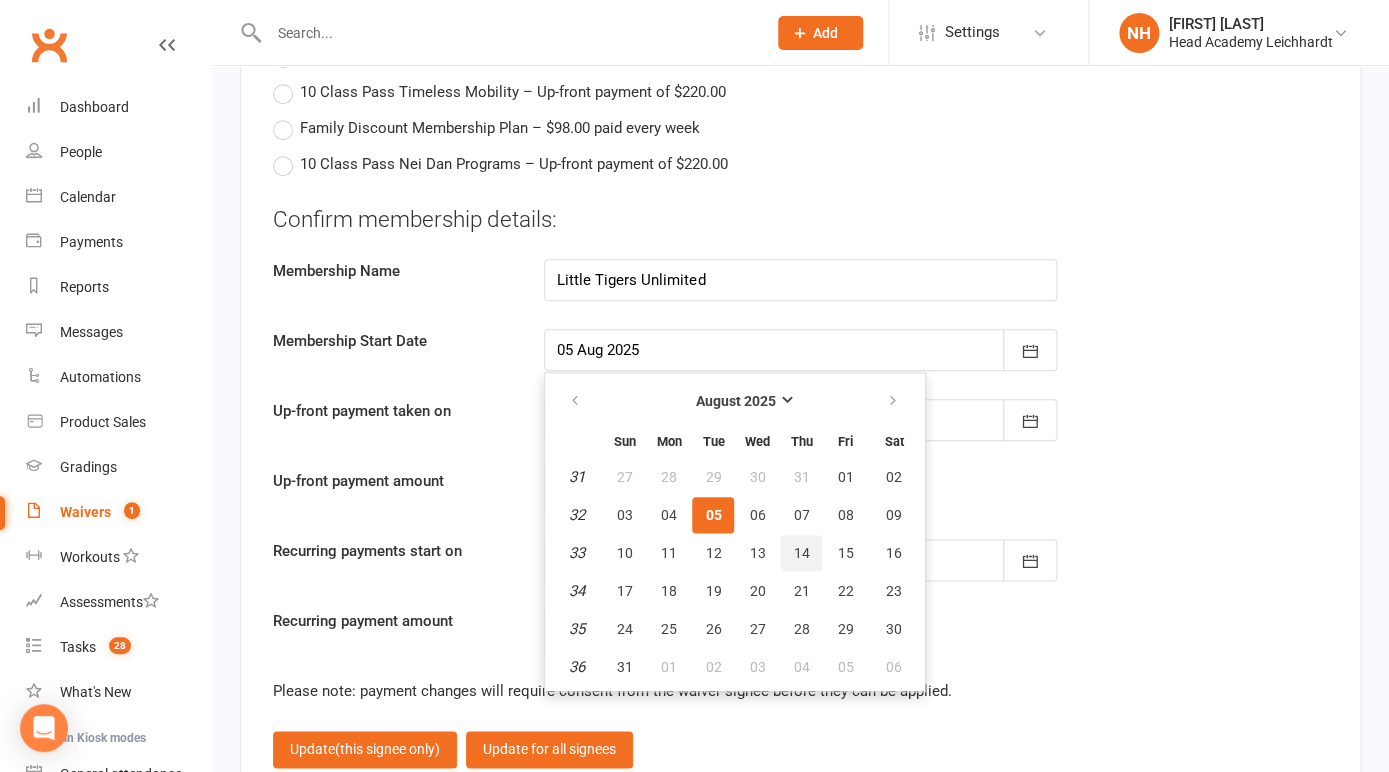click on "14" at bounding box center (801, 553) 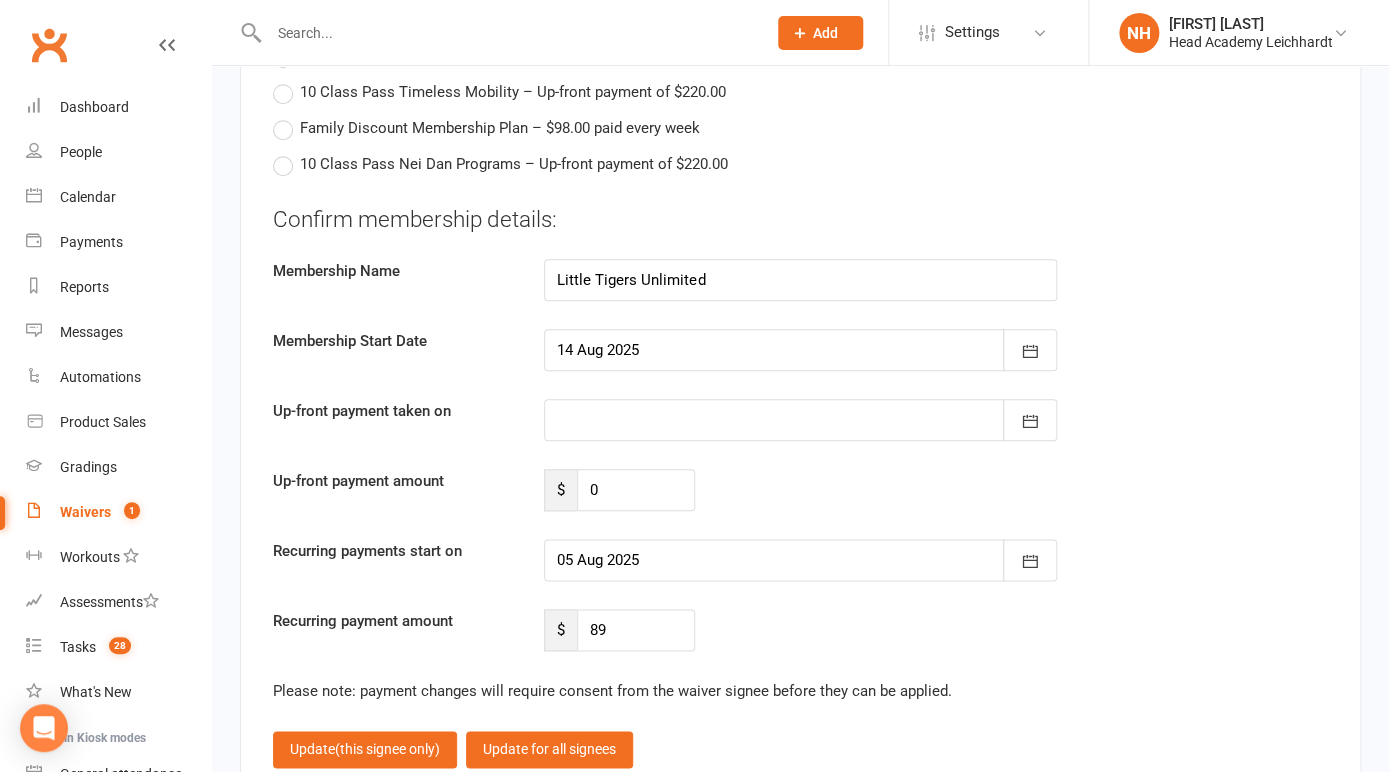 type on "14 Aug 2025" 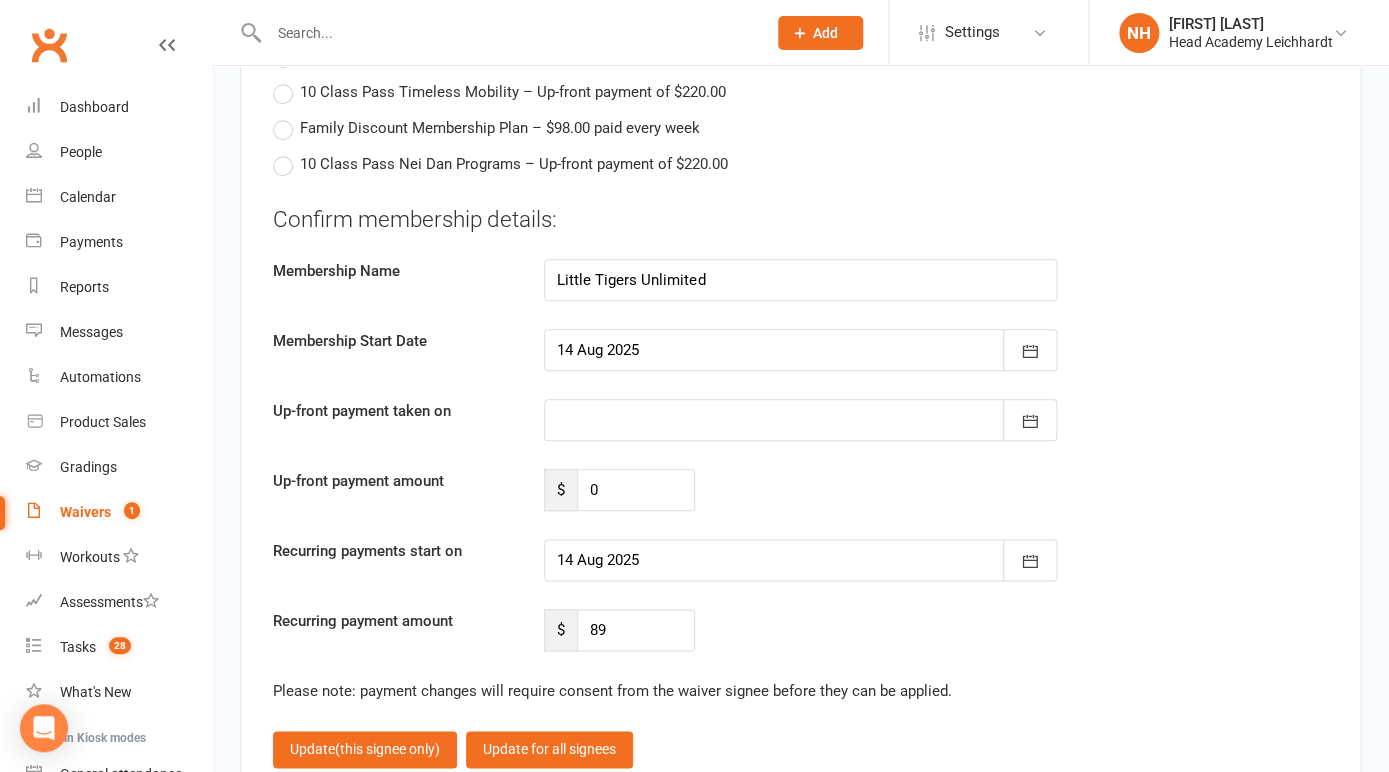 click at bounding box center (800, 560) 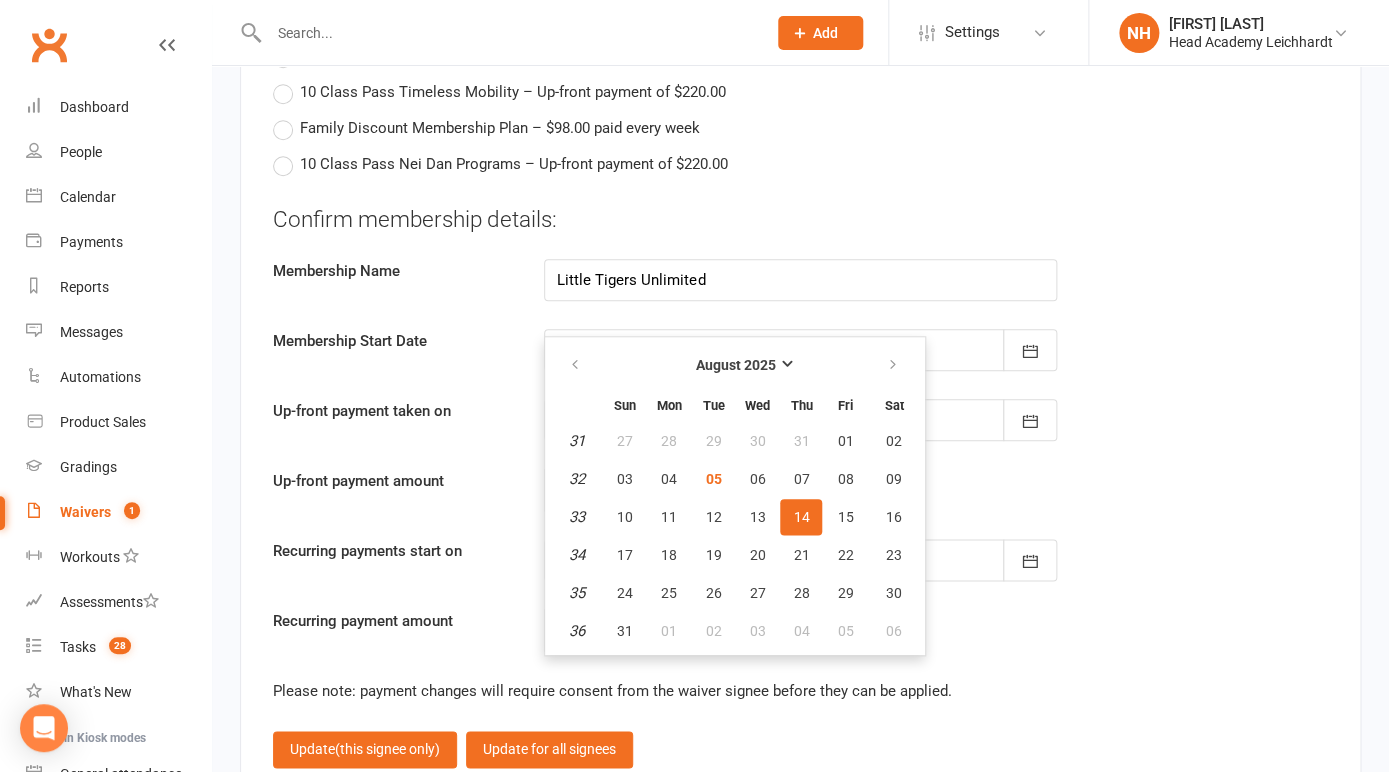 click on "14" at bounding box center [801, 517] 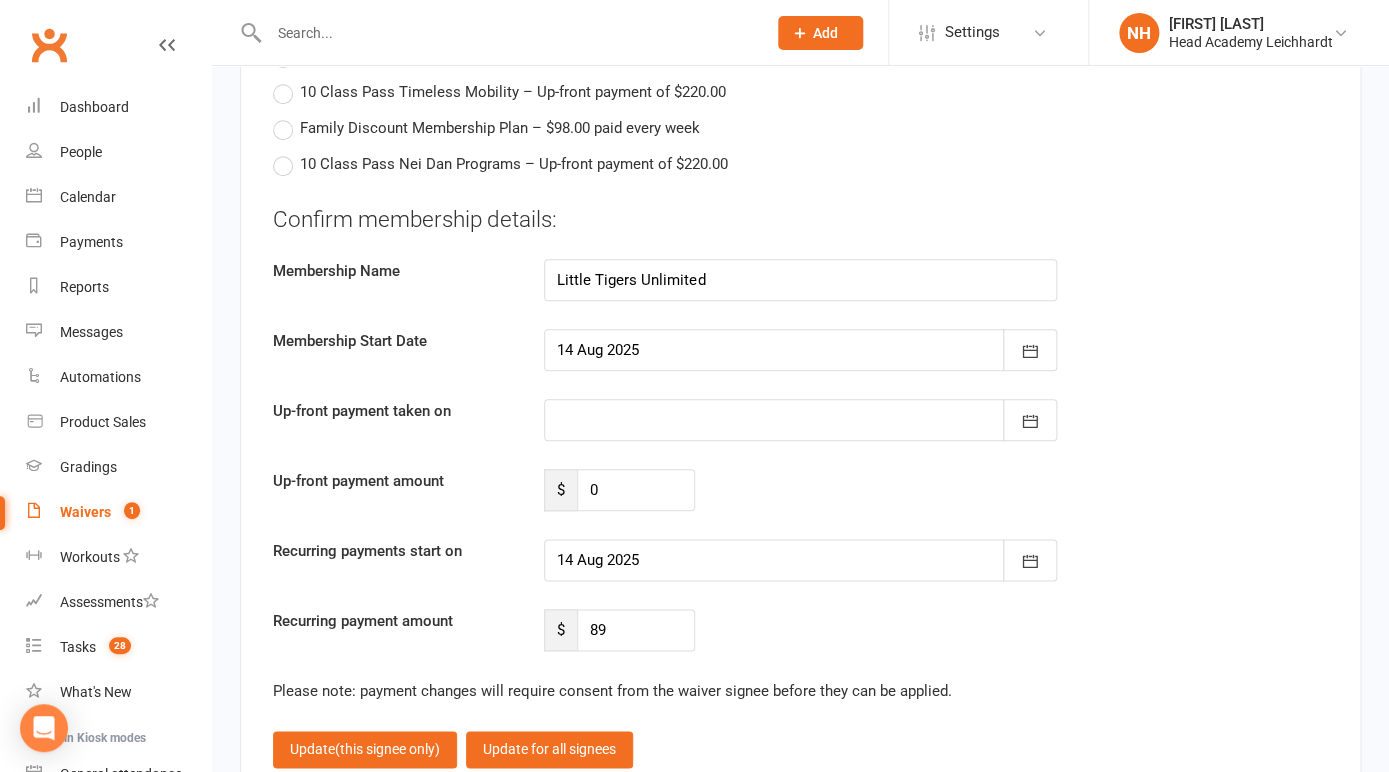 click at bounding box center [800, 350] 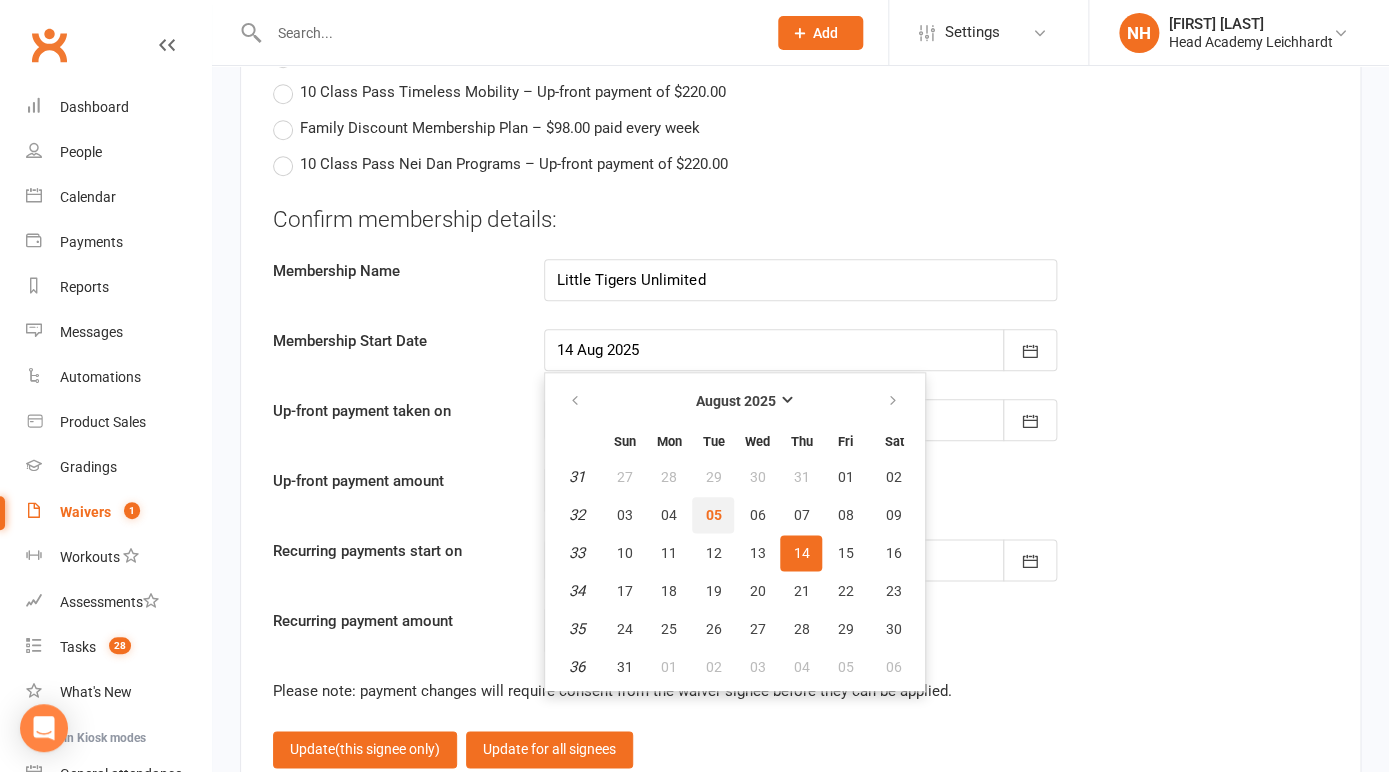 click on "05" at bounding box center (713, 515) 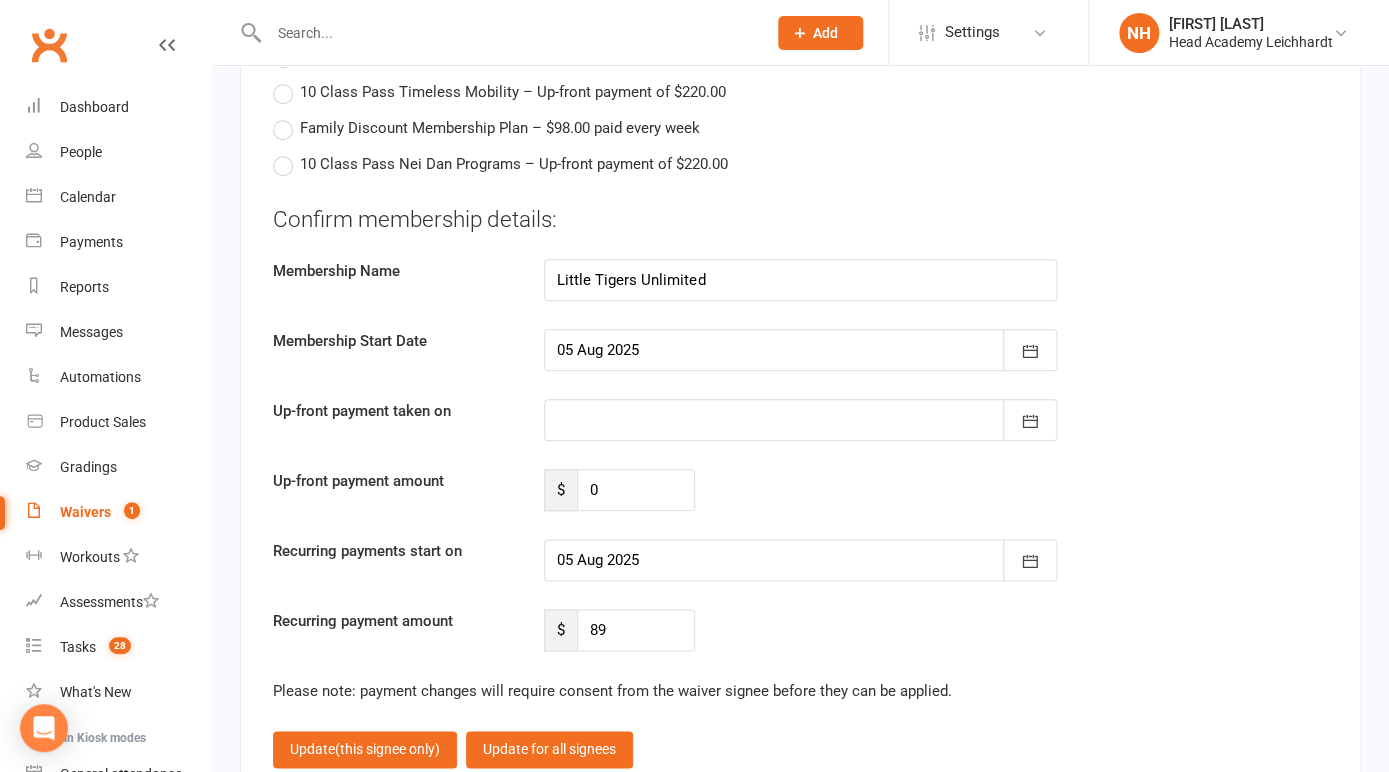 click at bounding box center (800, 560) 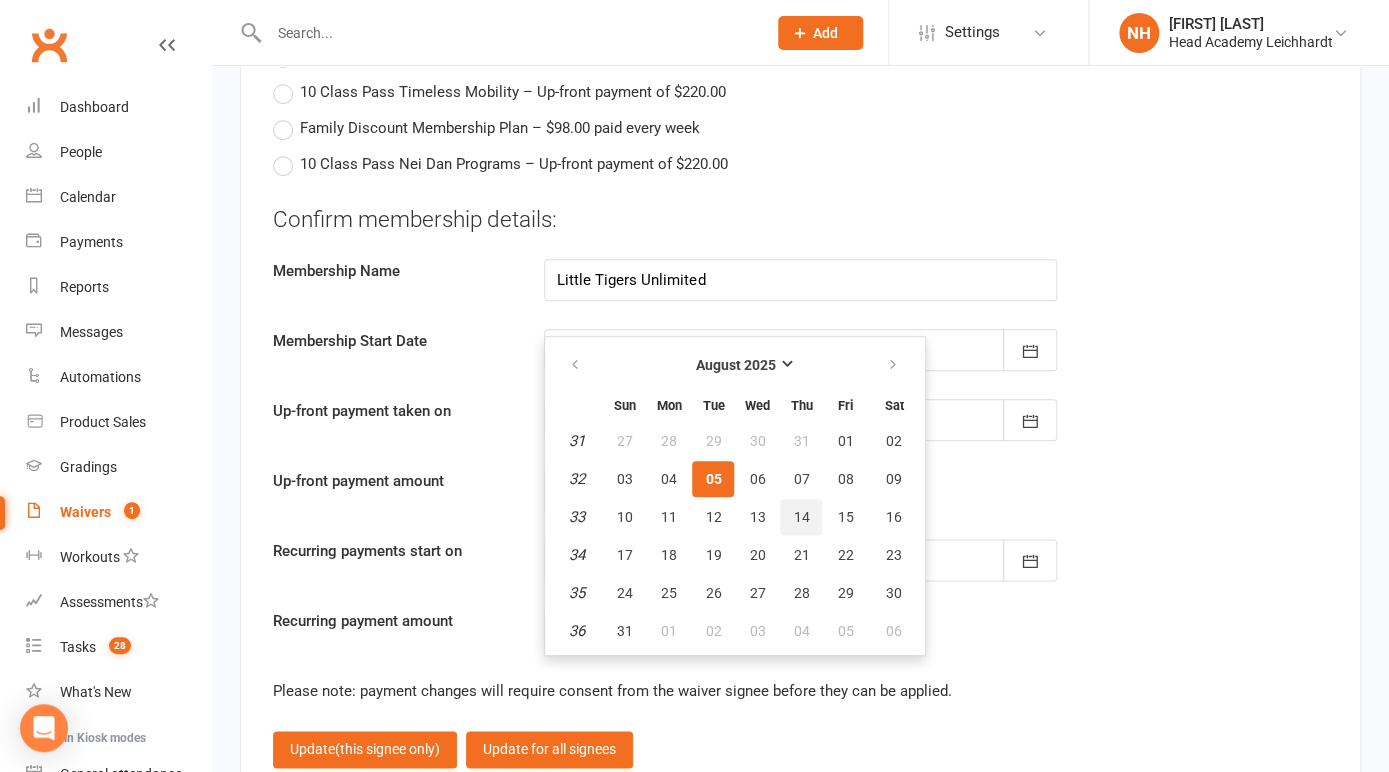 click on "14" at bounding box center (801, 517) 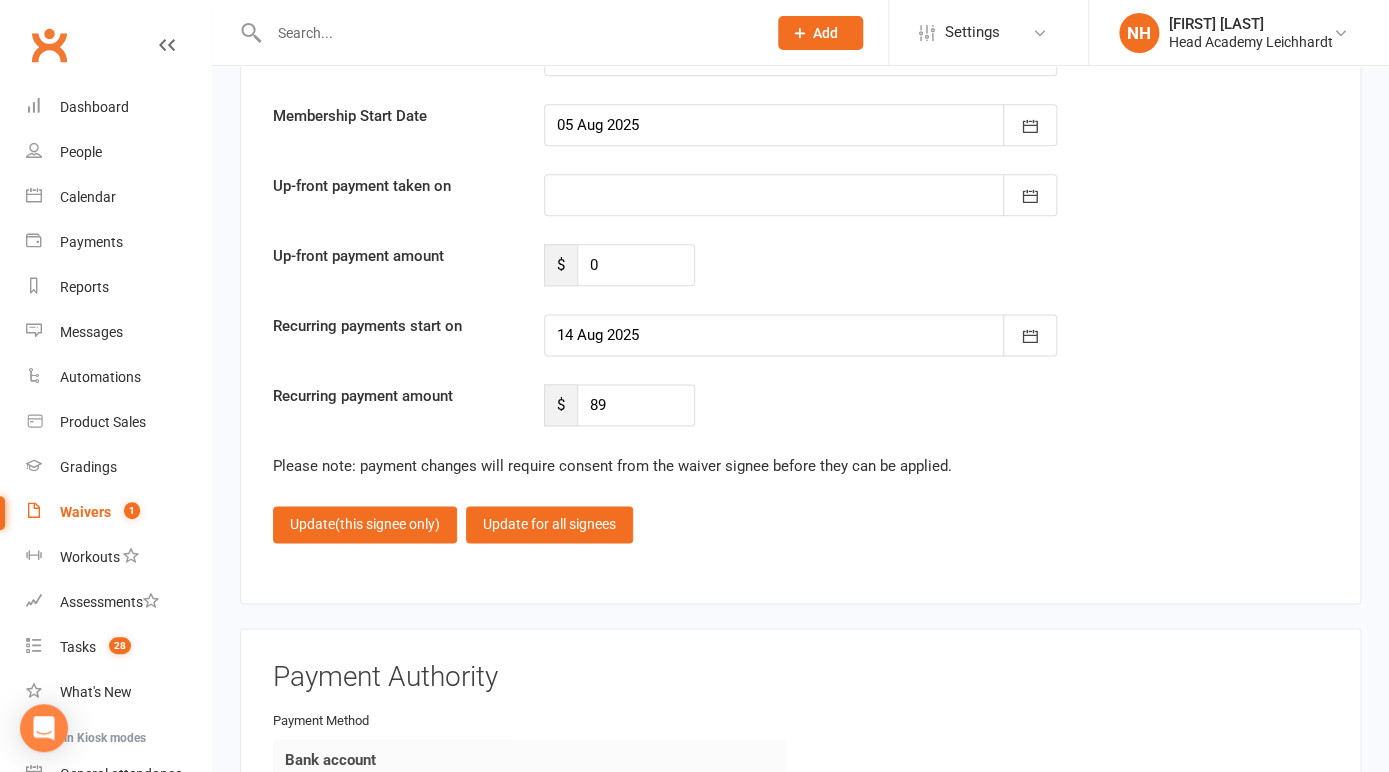scroll, scrollTop: 3571, scrollLeft: 0, axis: vertical 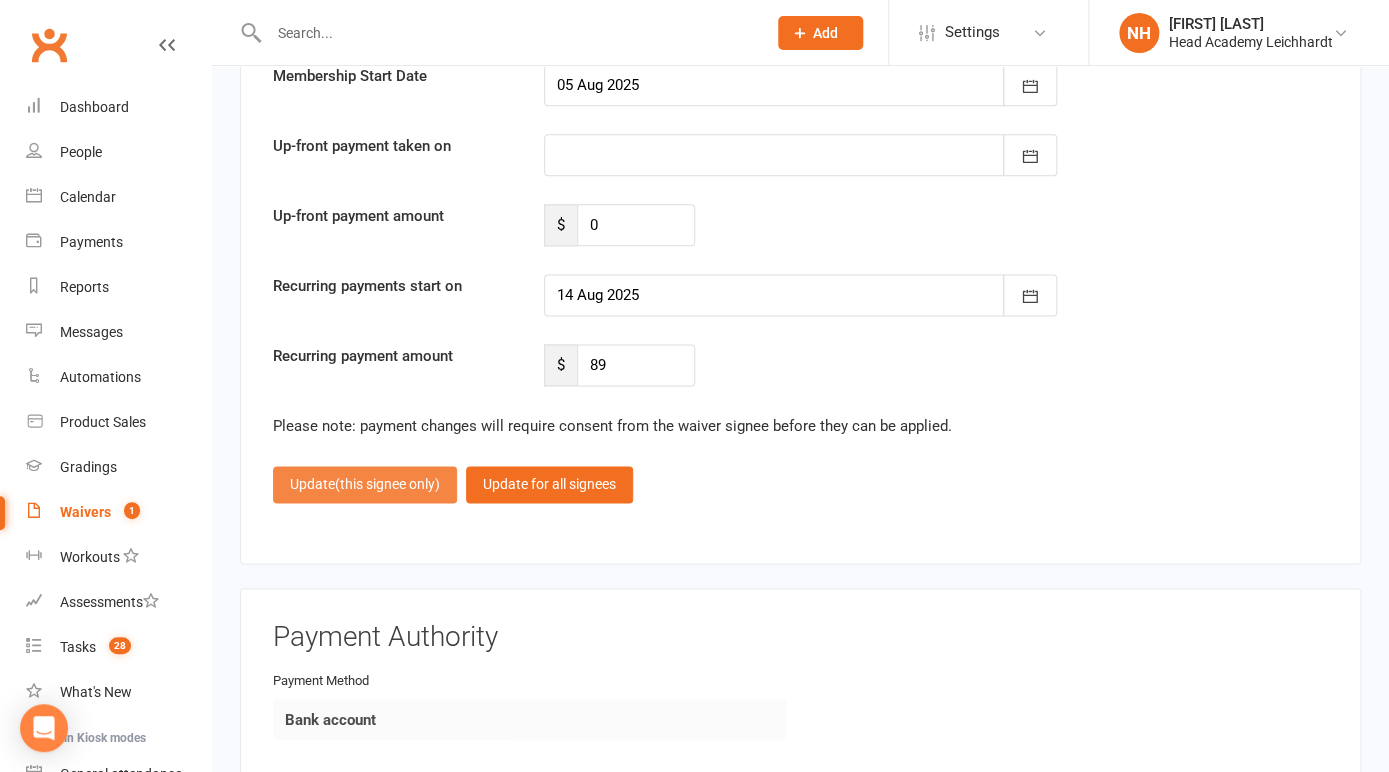 click on "(this signee only)" at bounding box center [387, 484] 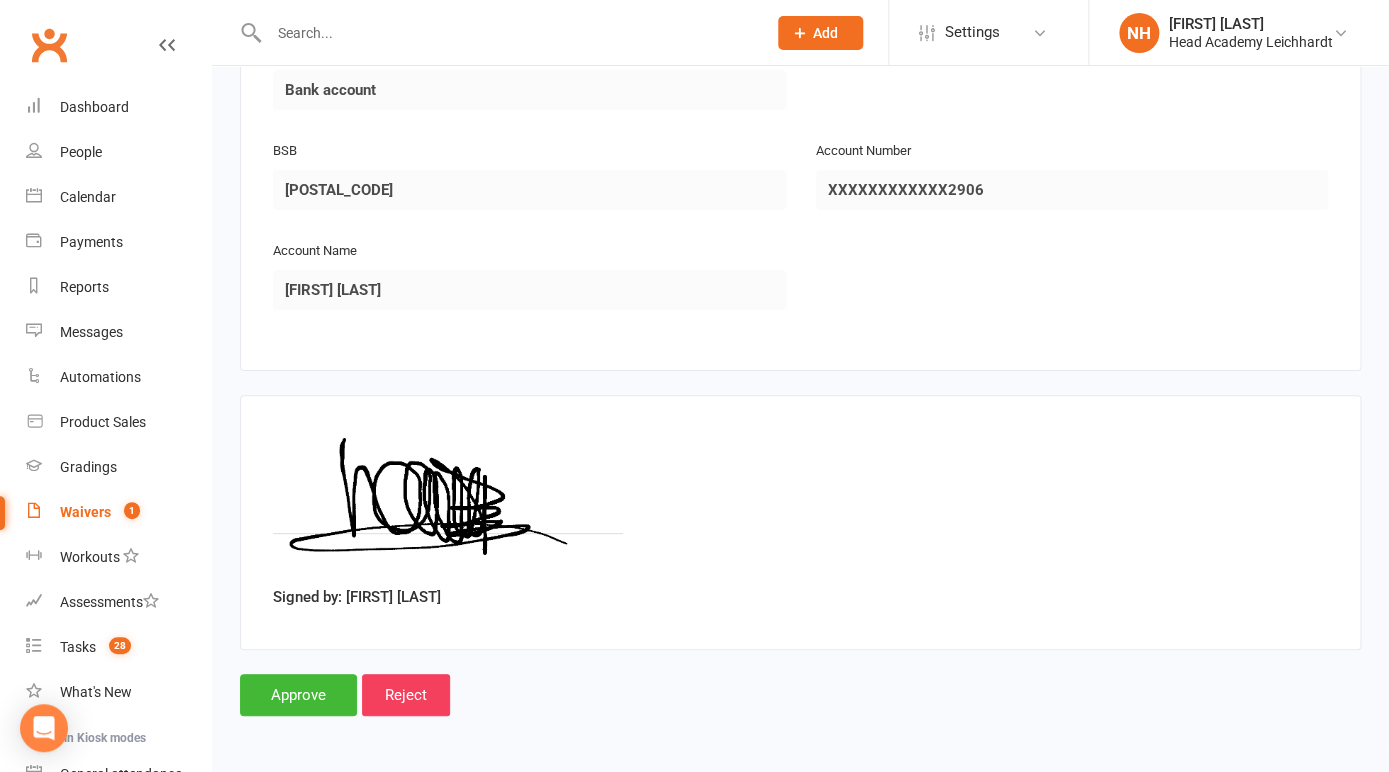 scroll, scrollTop: 2721, scrollLeft: 0, axis: vertical 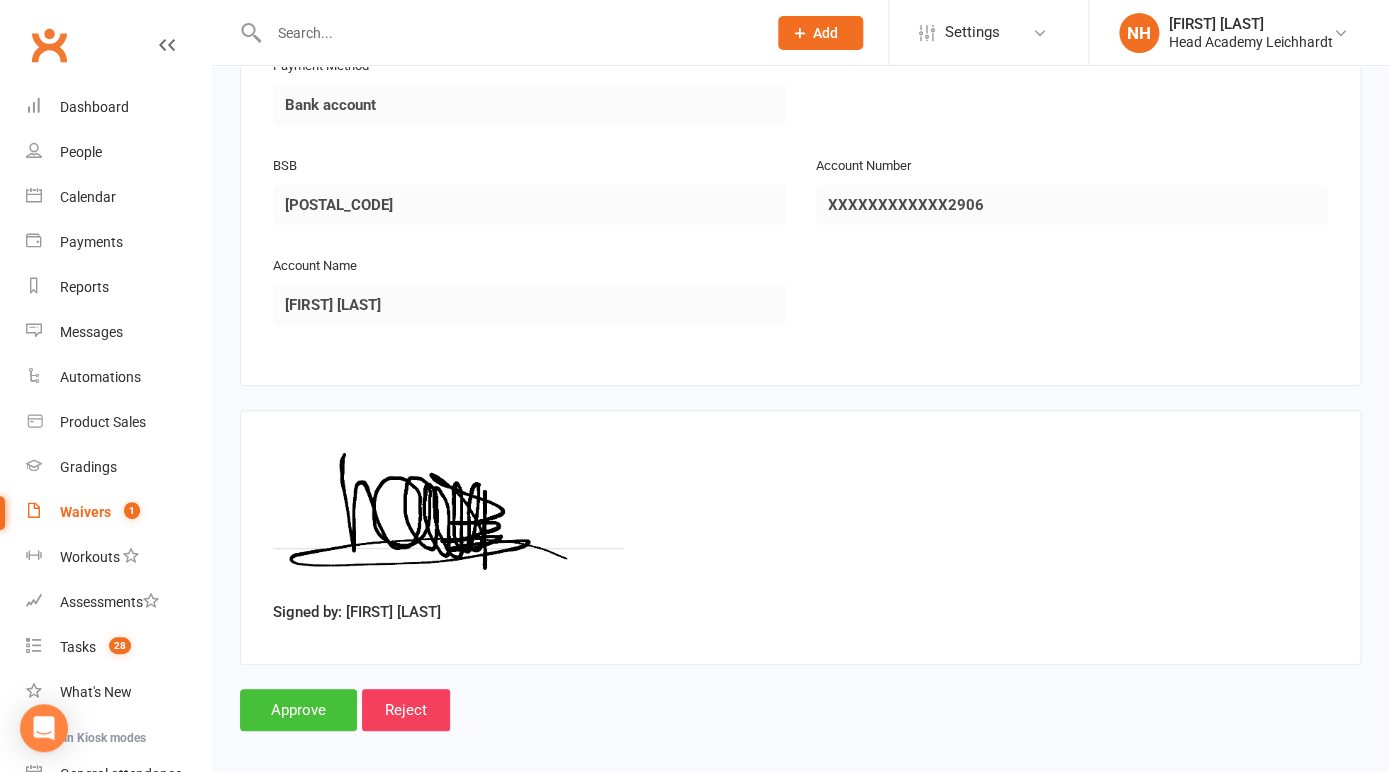 click on "Approve" at bounding box center (298, 710) 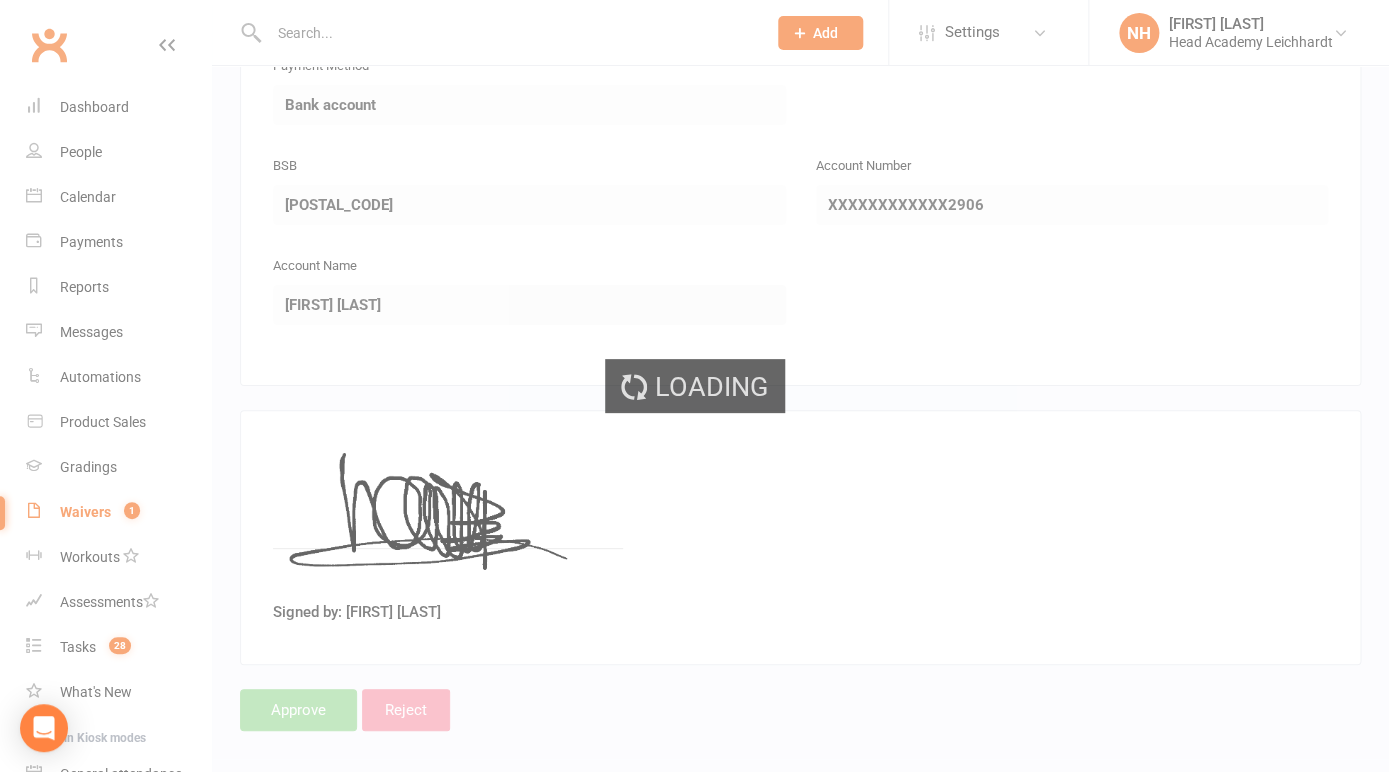 scroll, scrollTop: 0, scrollLeft: 0, axis: both 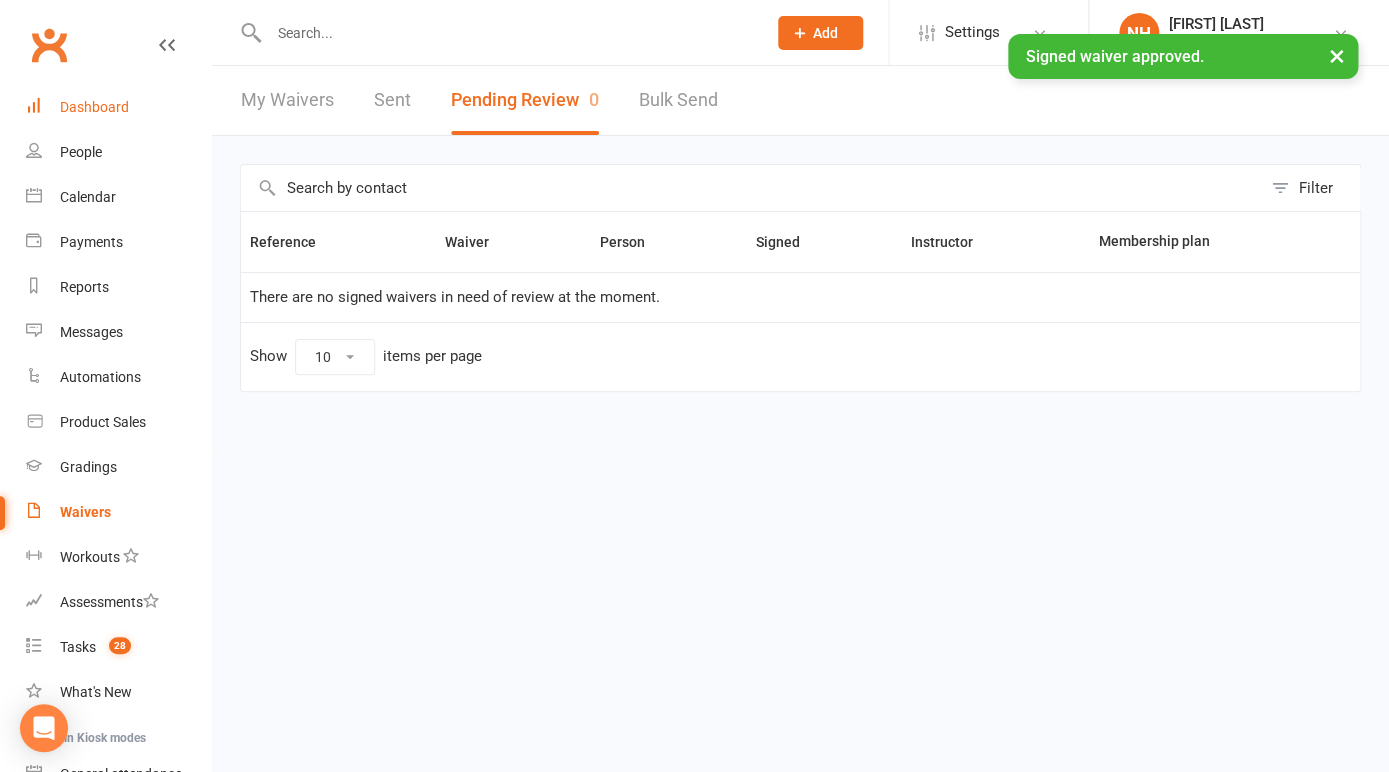 click on "Dashboard" at bounding box center [94, 107] 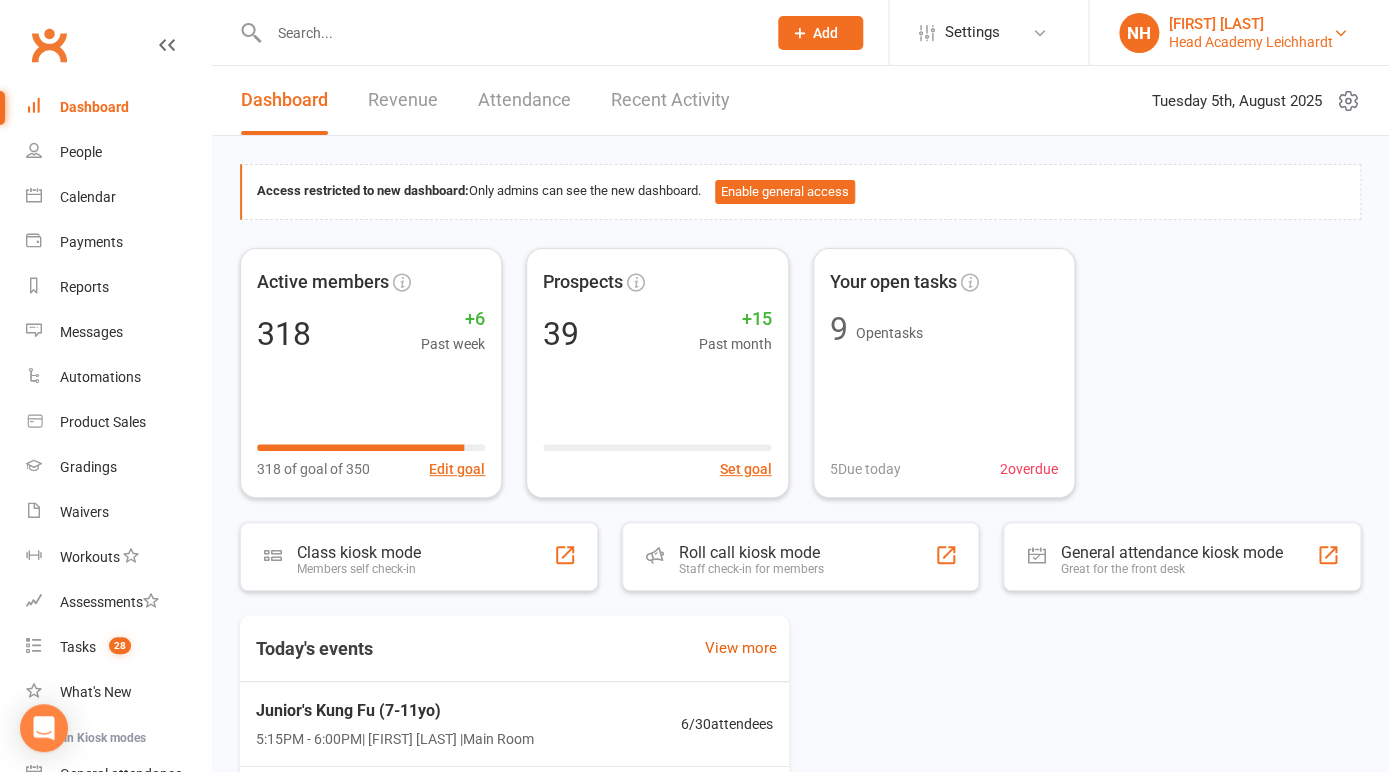 click on "[FIRST] [LAST]" at bounding box center [1251, 24] 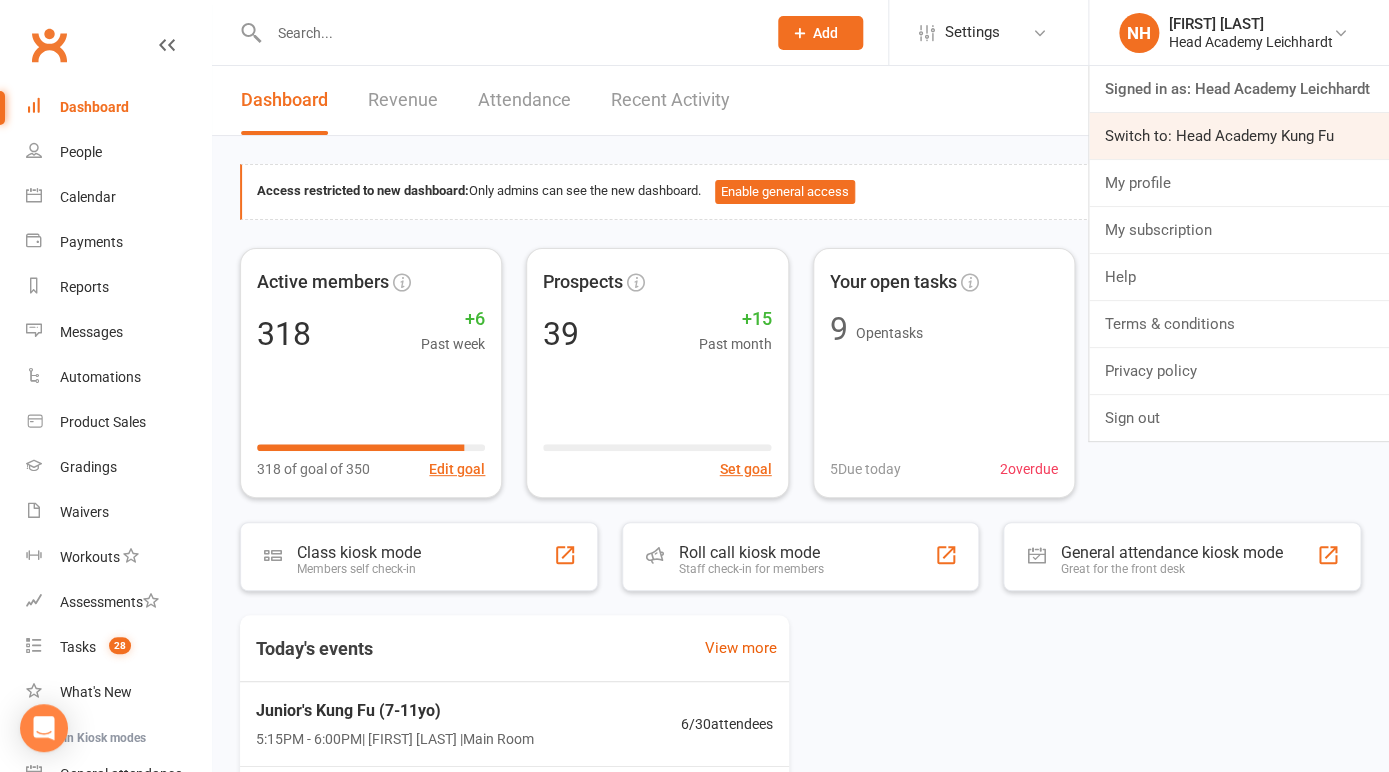 click on "Switch to: Head Academy Kung Fu" at bounding box center [1239, 136] 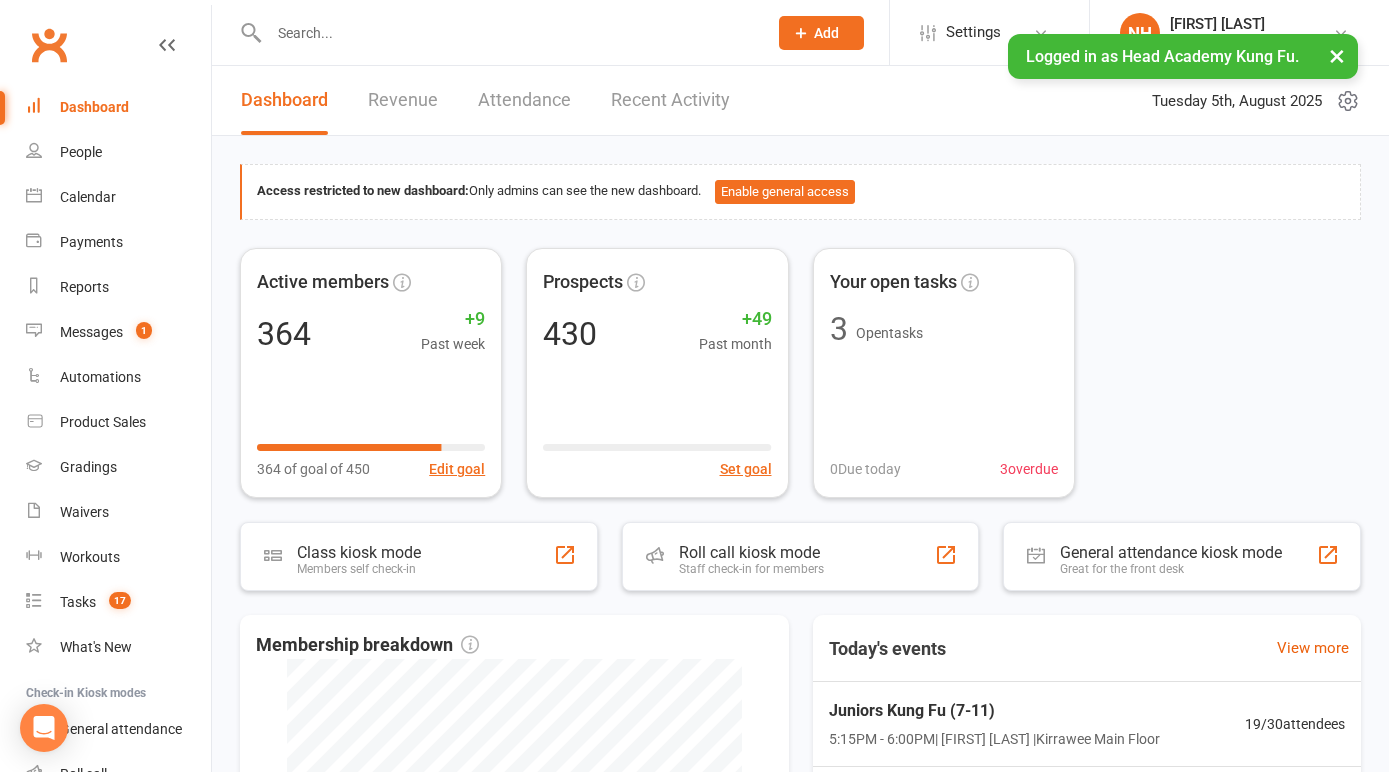 scroll, scrollTop: 0, scrollLeft: 0, axis: both 